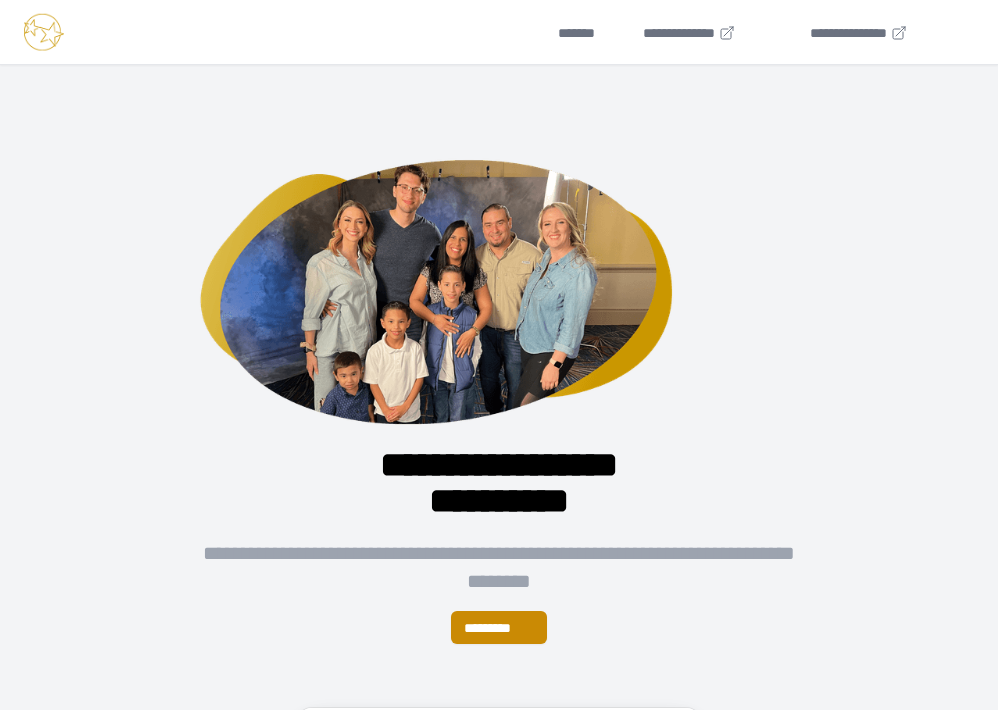 scroll, scrollTop: 0, scrollLeft: 0, axis: both 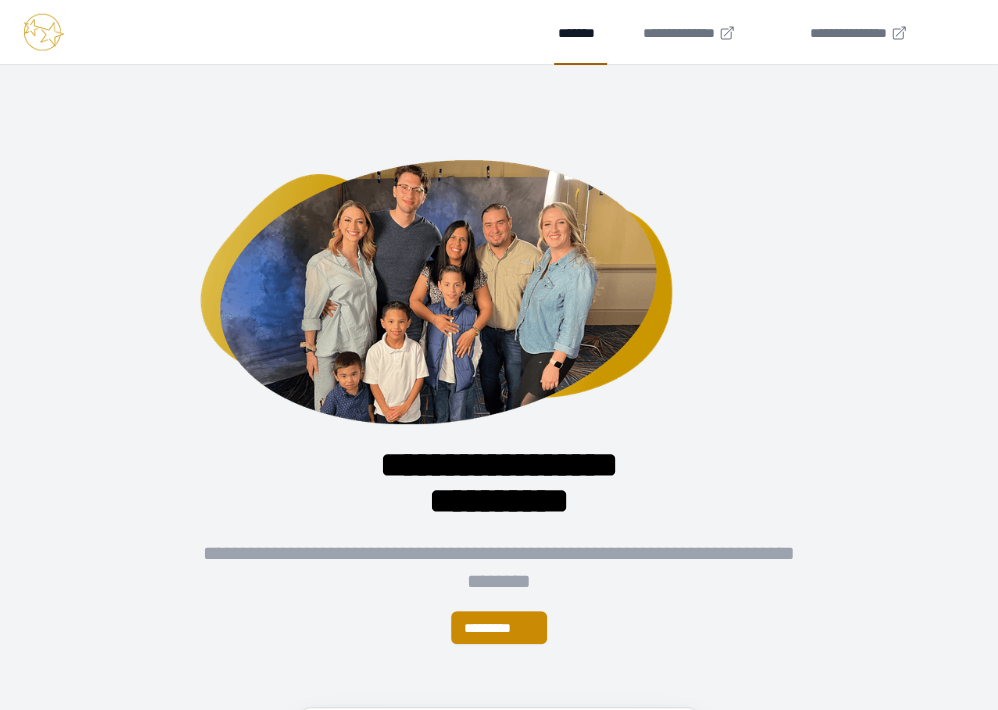 click on "*******" at bounding box center [580, 32] 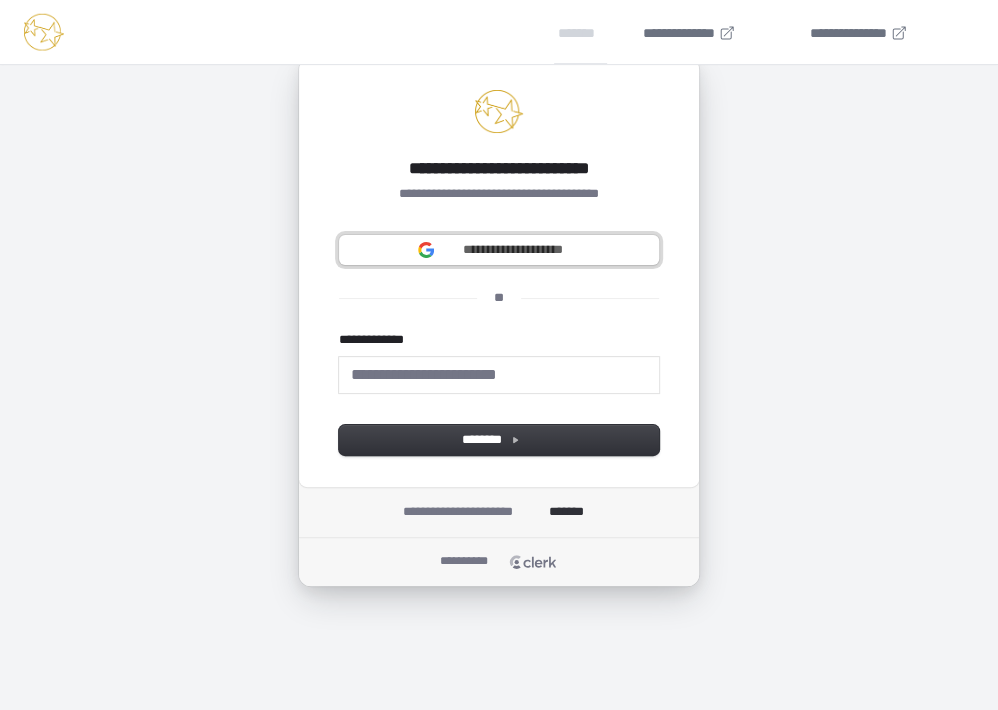 click on "**********" at bounding box center (512, 250) 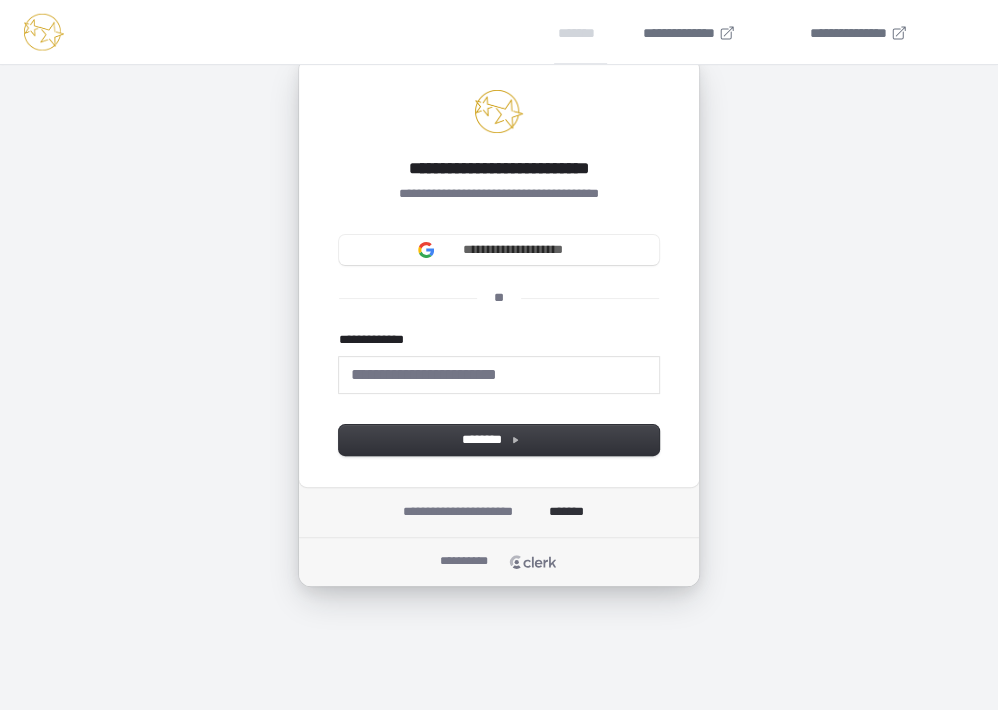 type 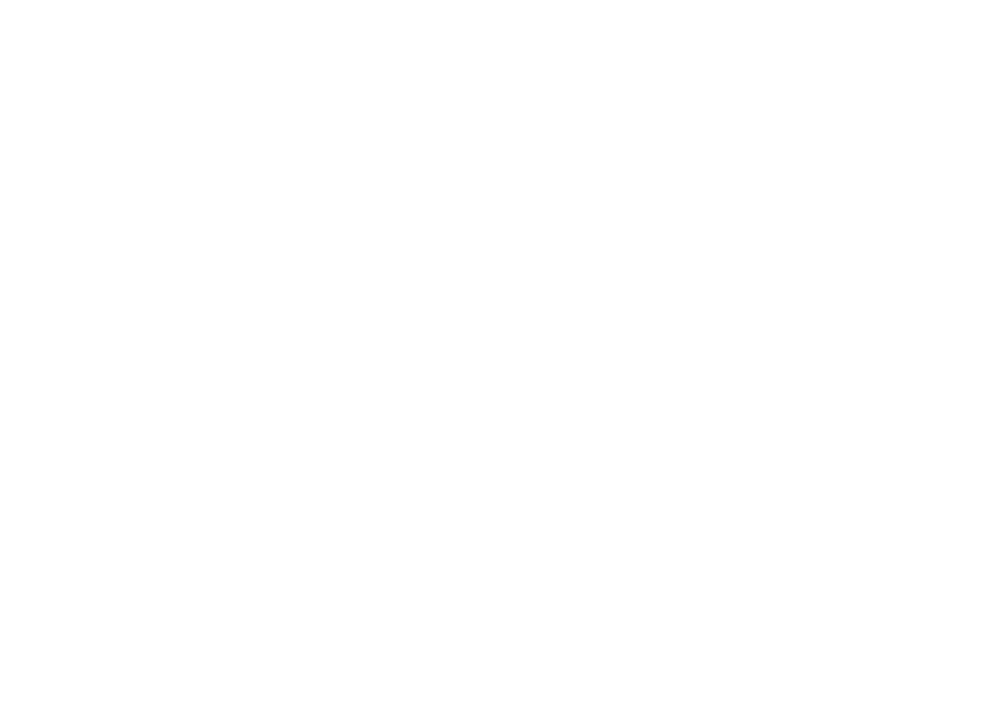 scroll, scrollTop: 0, scrollLeft: 0, axis: both 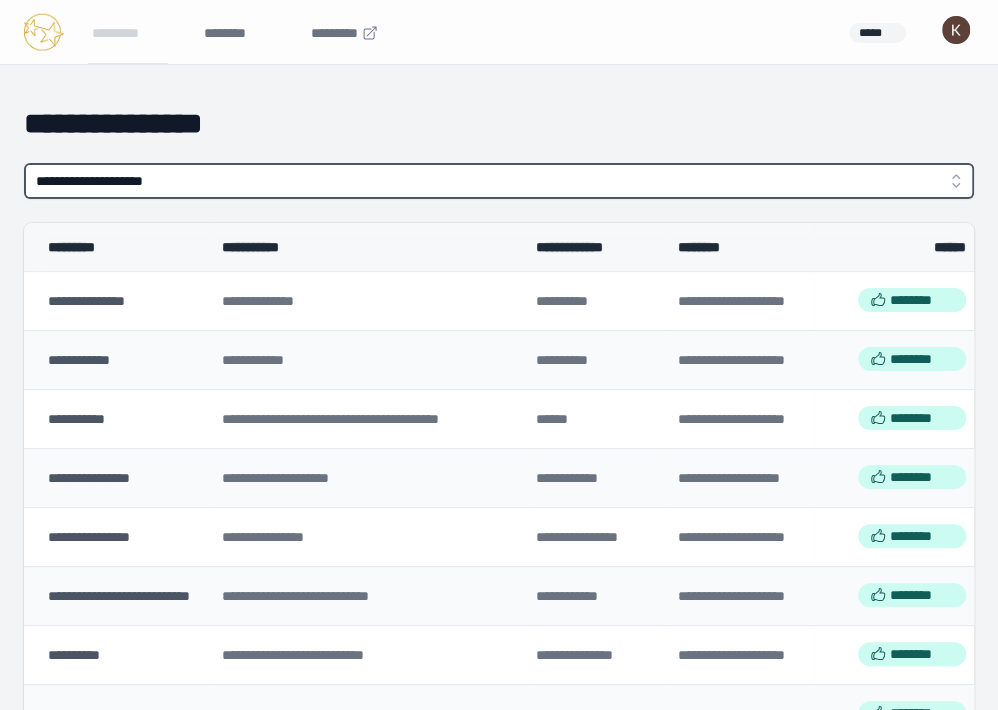 click on "**********" at bounding box center [499, 181] 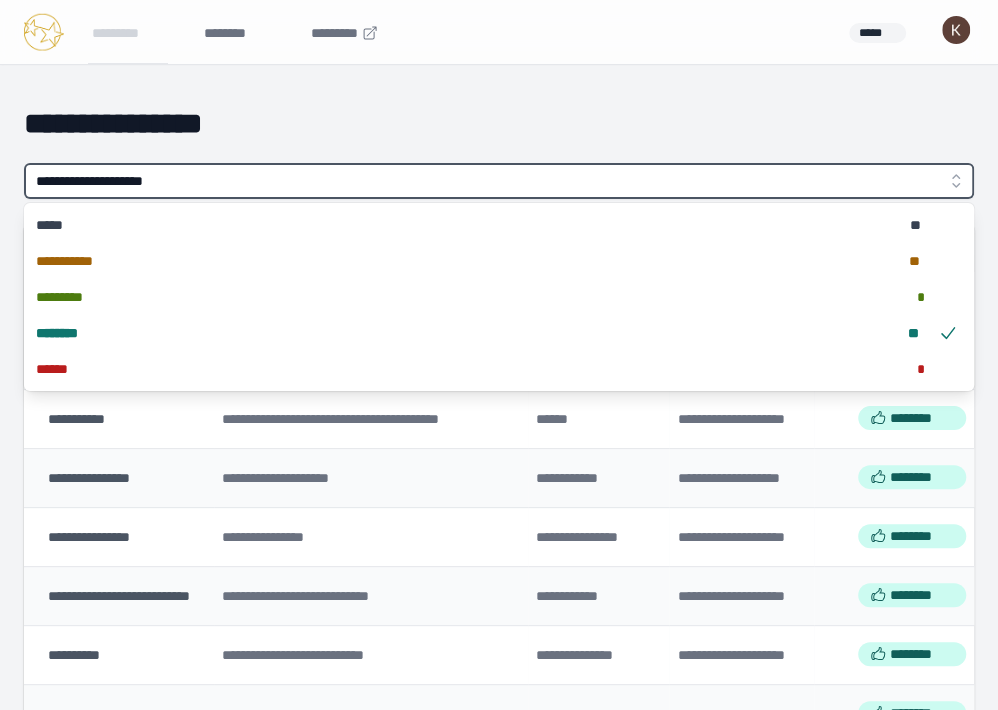 type on "**********" 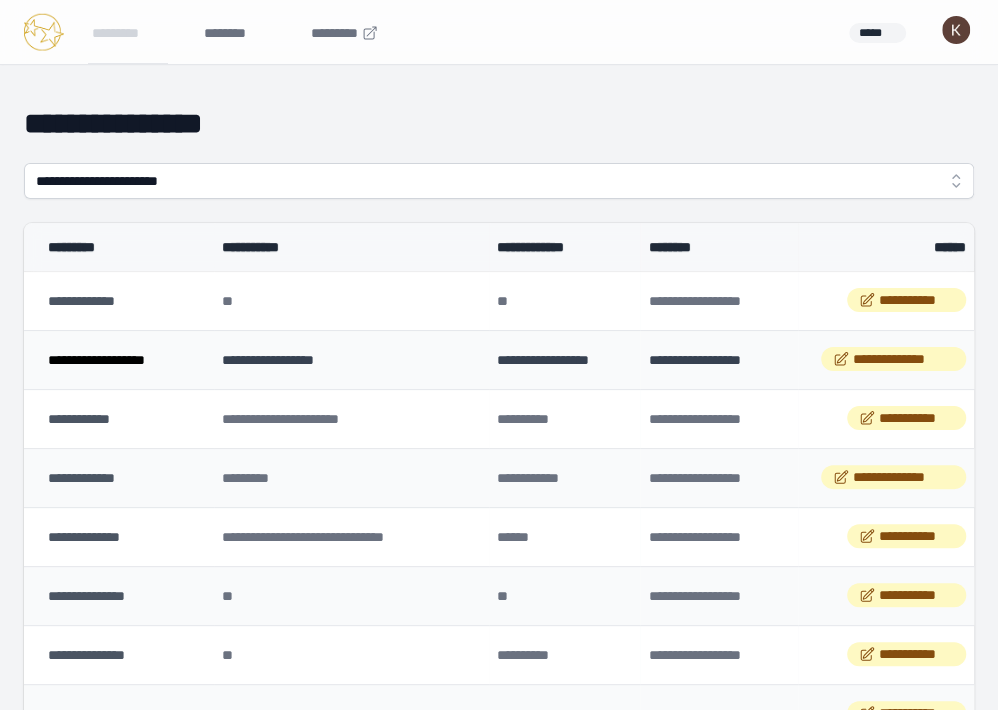 click on "**********" at bounding box center [119, 359] 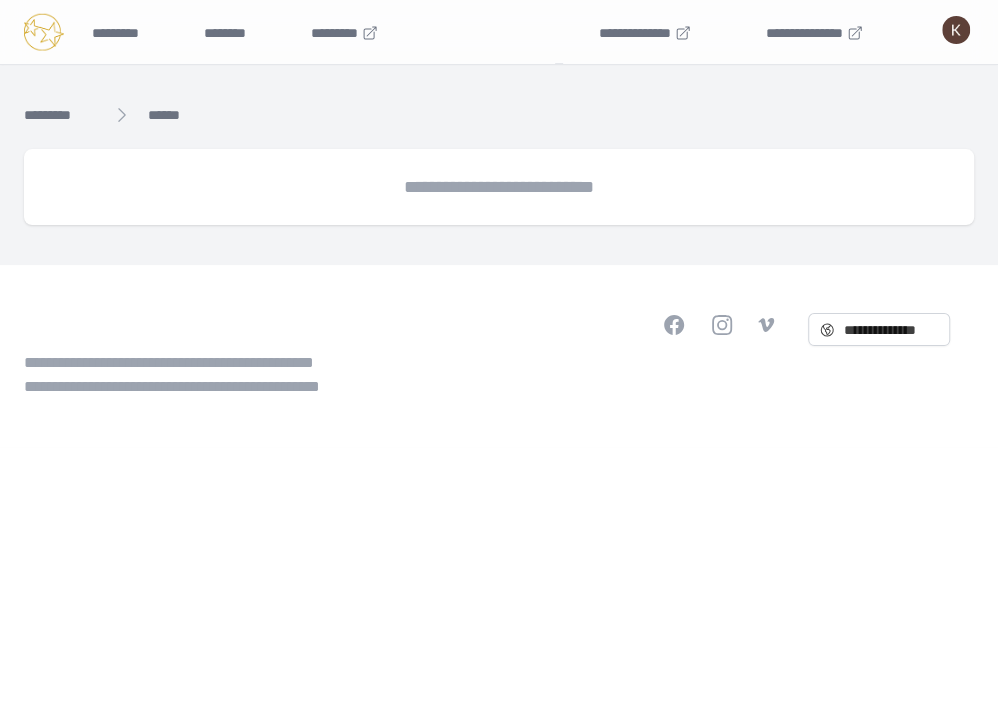 click on "[PHONE]" at bounding box center [208, 387] 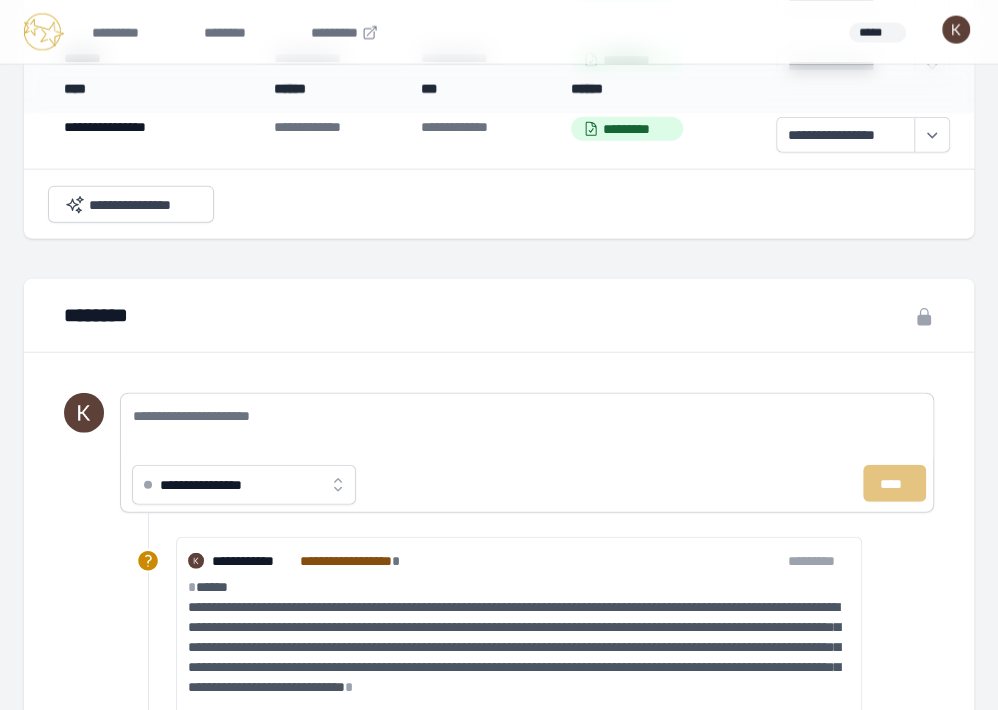 scroll, scrollTop: 2114, scrollLeft: 0, axis: vertical 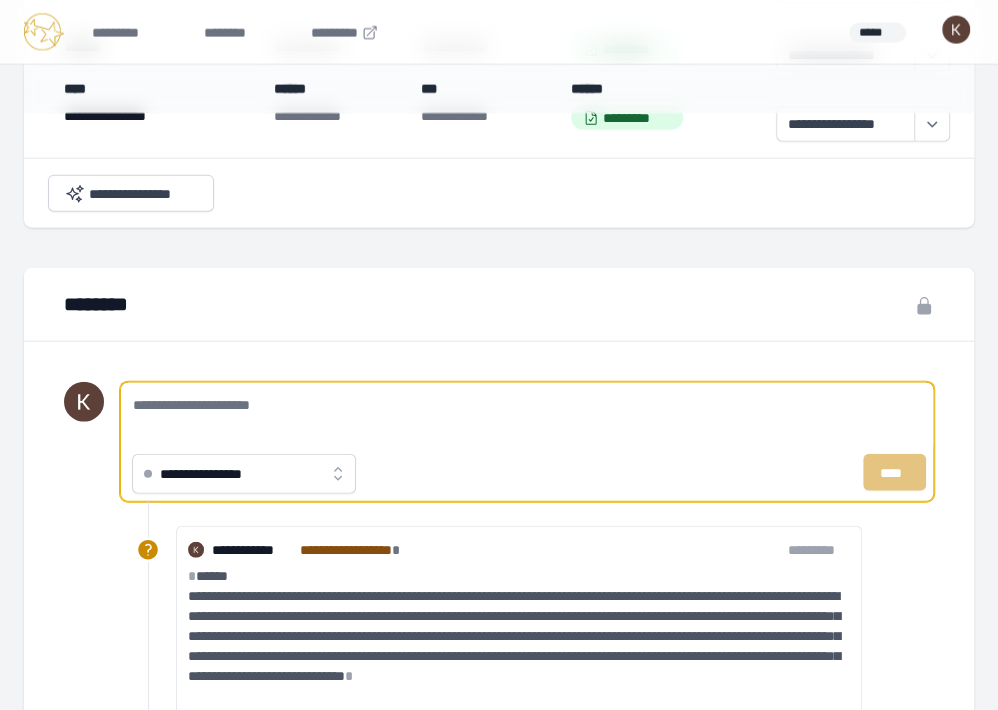 click on "**********" at bounding box center [527, 415] 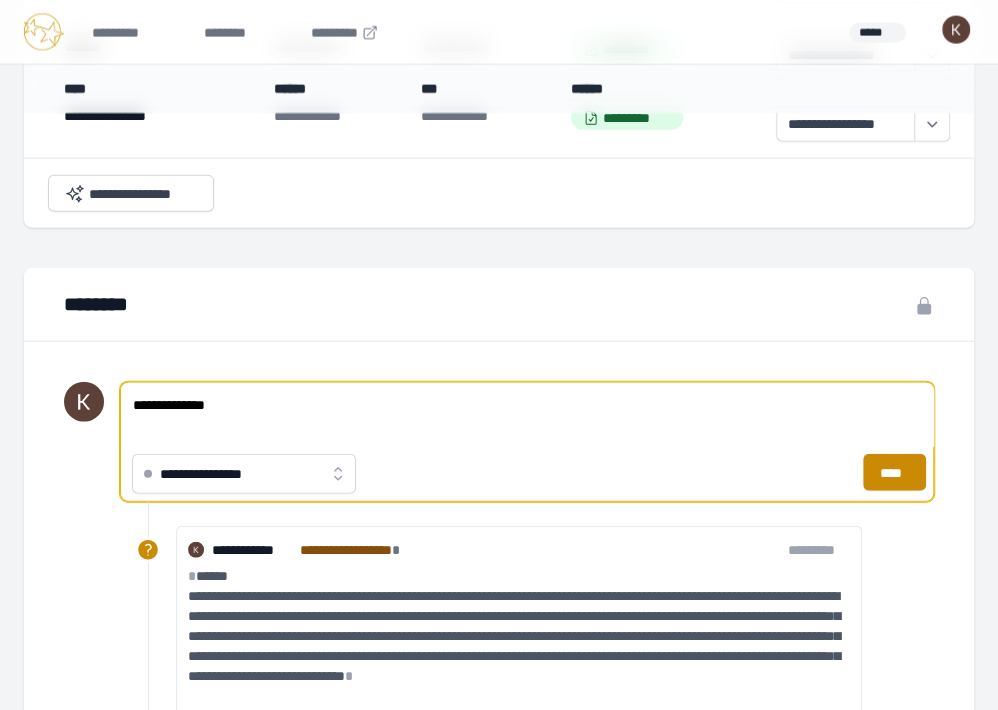 click on "**********" at bounding box center (527, 415) 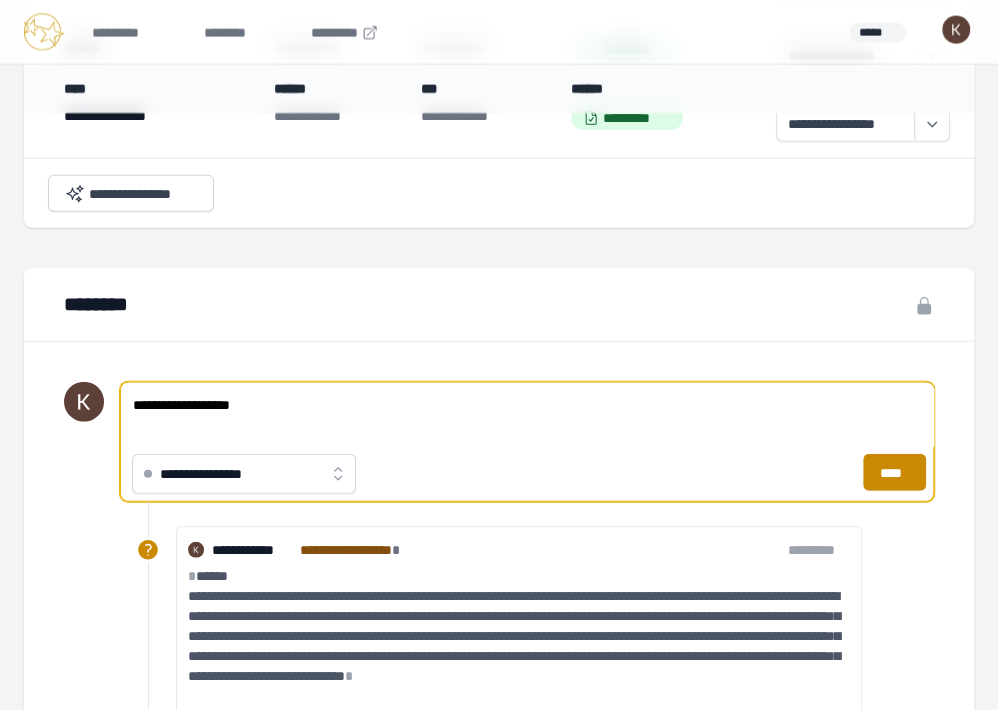 click on "[FIRST]" at bounding box center [527, 415] 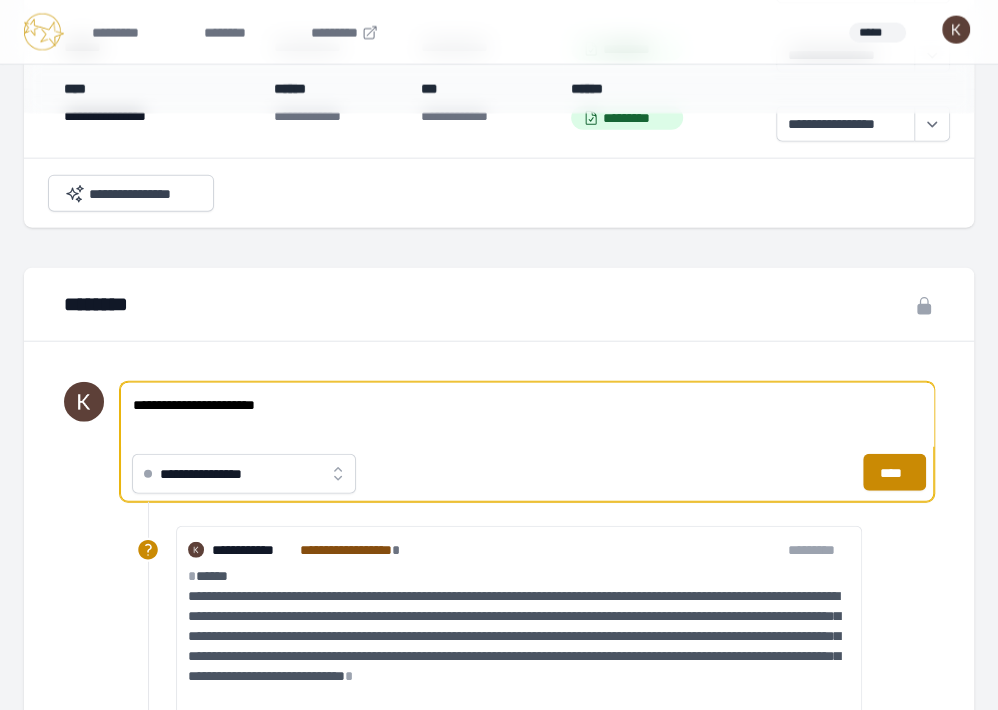 click on "**********" at bounding box center [527, 415] 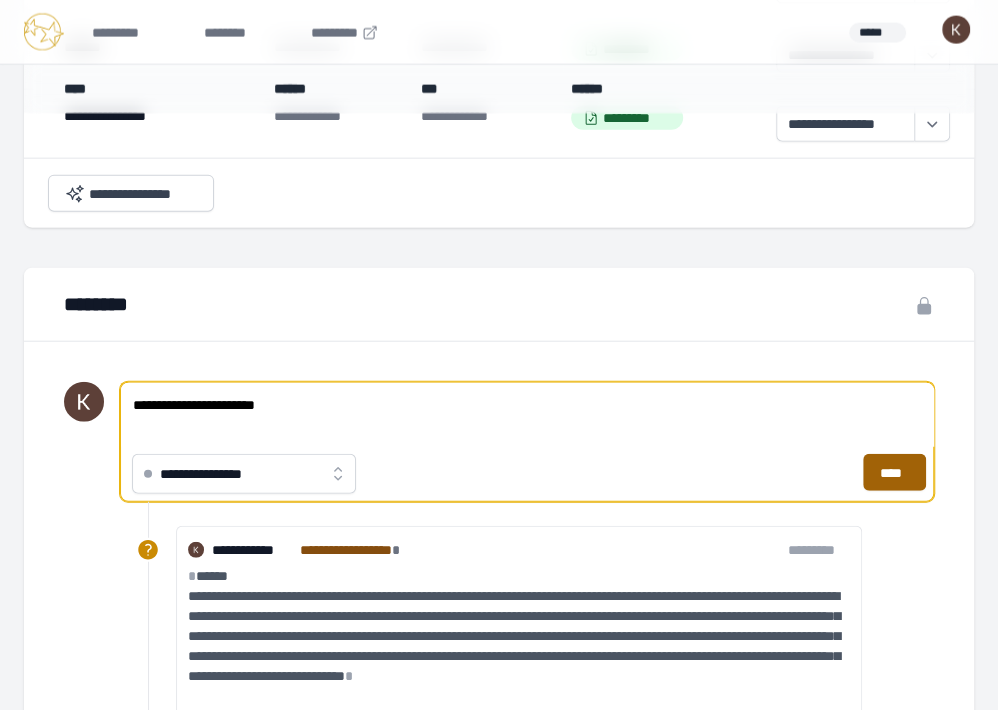 type on "**********" 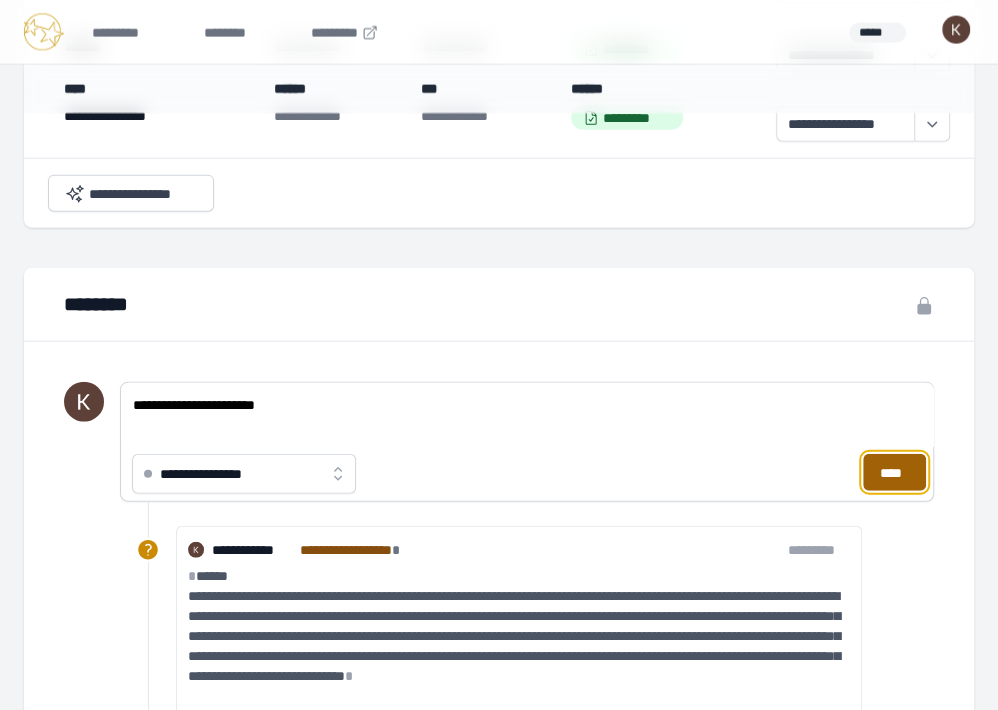 click on "****" at bounding box center [894, 472] 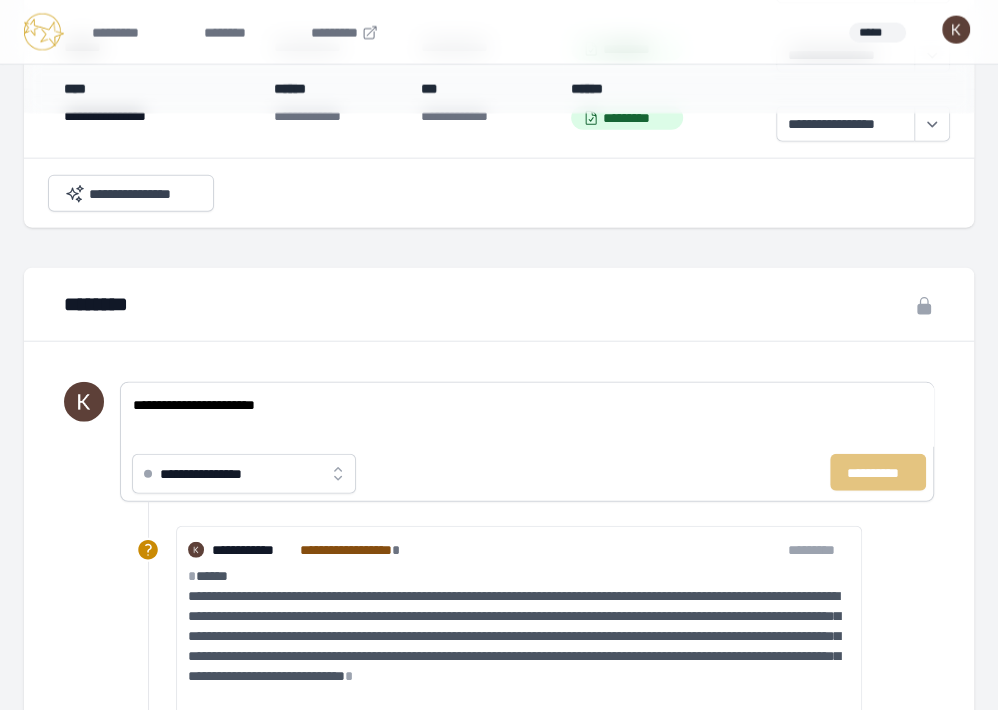 type 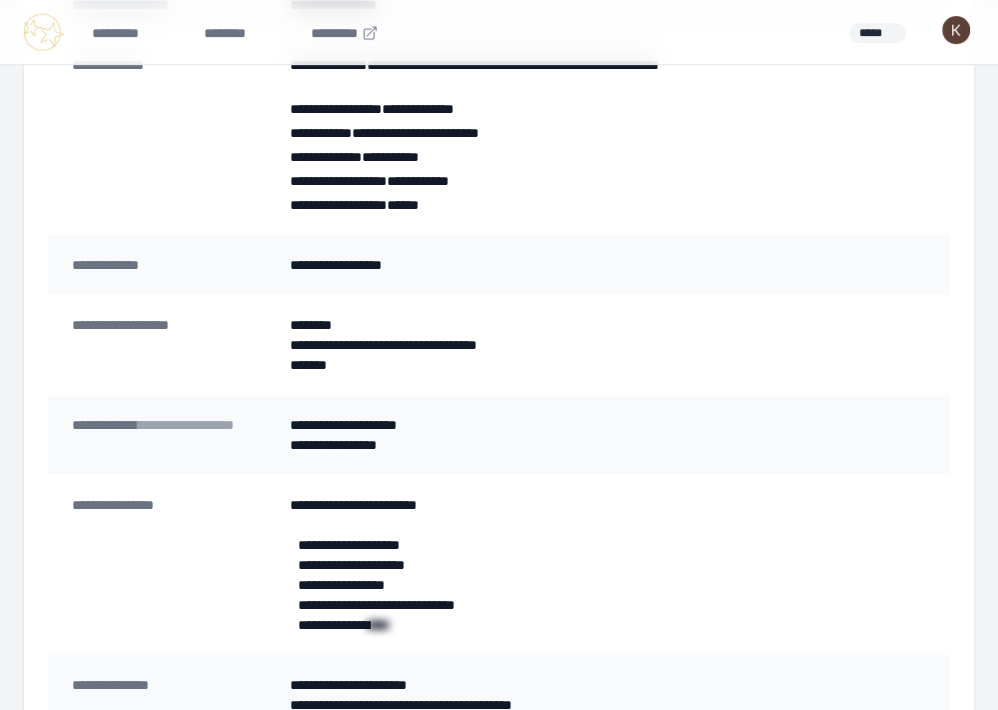 scroll, scrollTop: 1162, scrollLeft: 0, axis: vertical 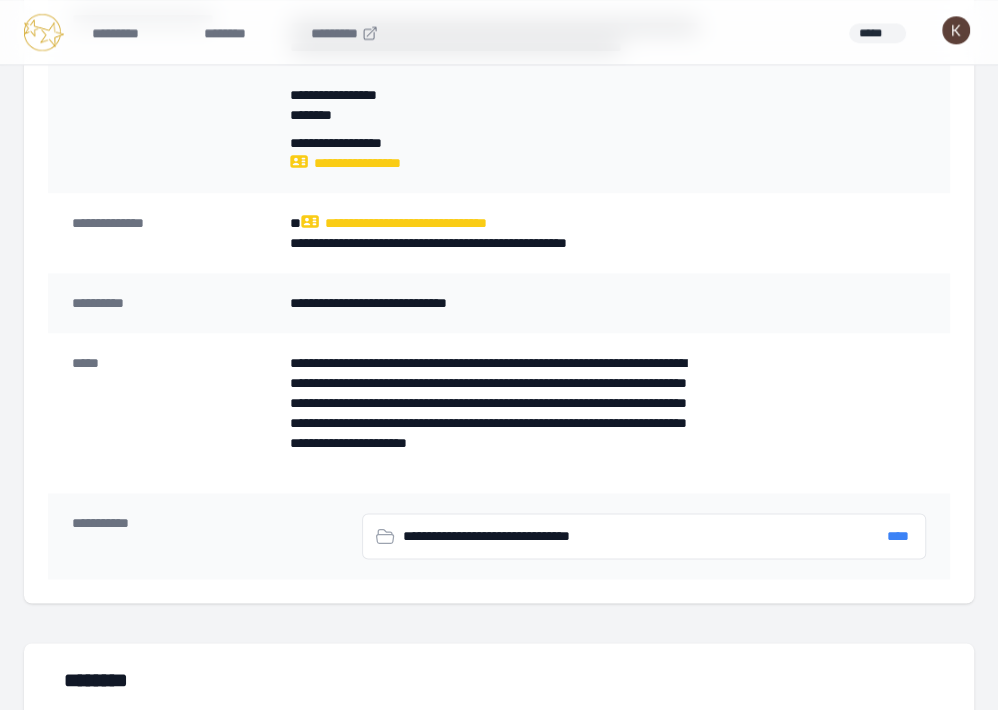 click on "****" at bounding box center (898, 536) 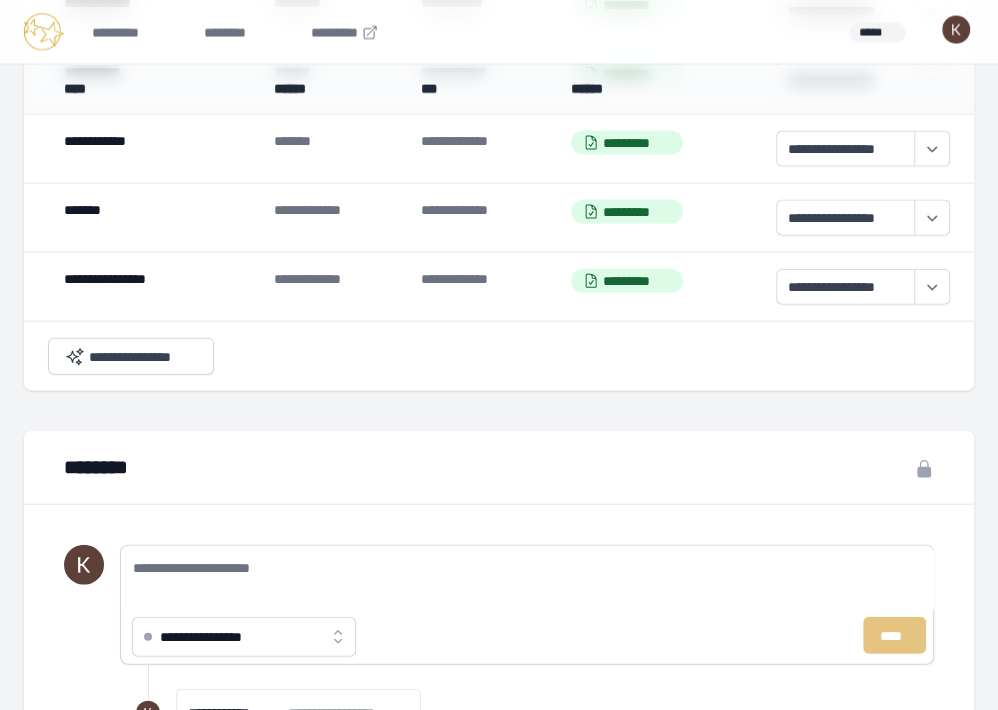 scroll, scrollTop: 1994, scrollLeft: 0, axis: vertical 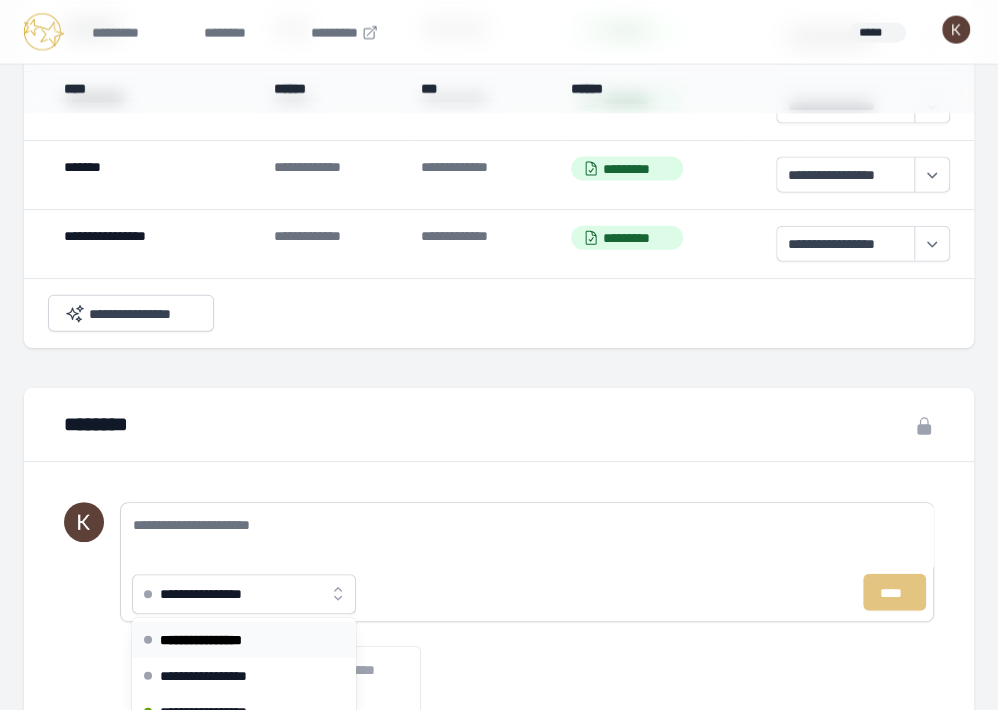 click on "**********" at bounding box center [230, 594] 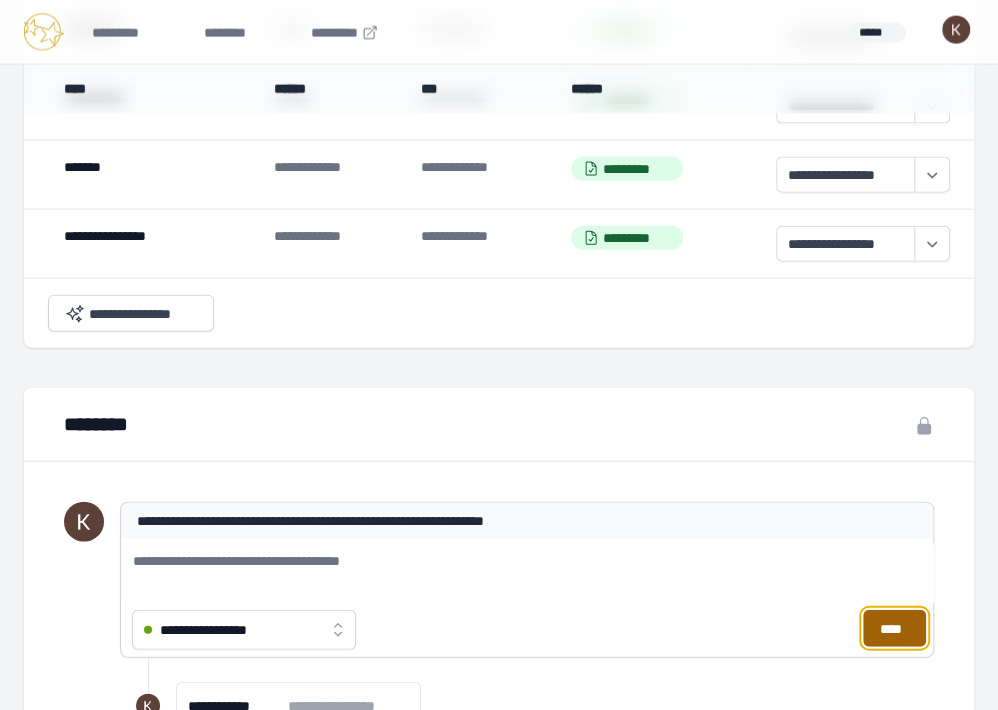 click on "****" at bounding box center (894, 628) 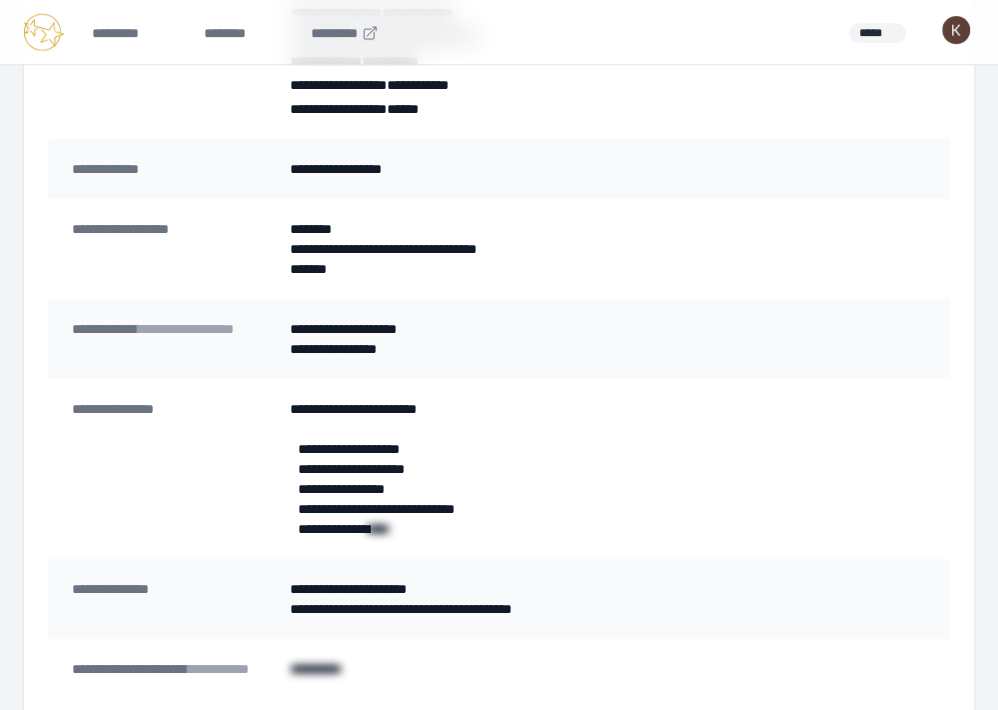 scroll, scrollTop: 0, scrollLeft: 0, axis: both 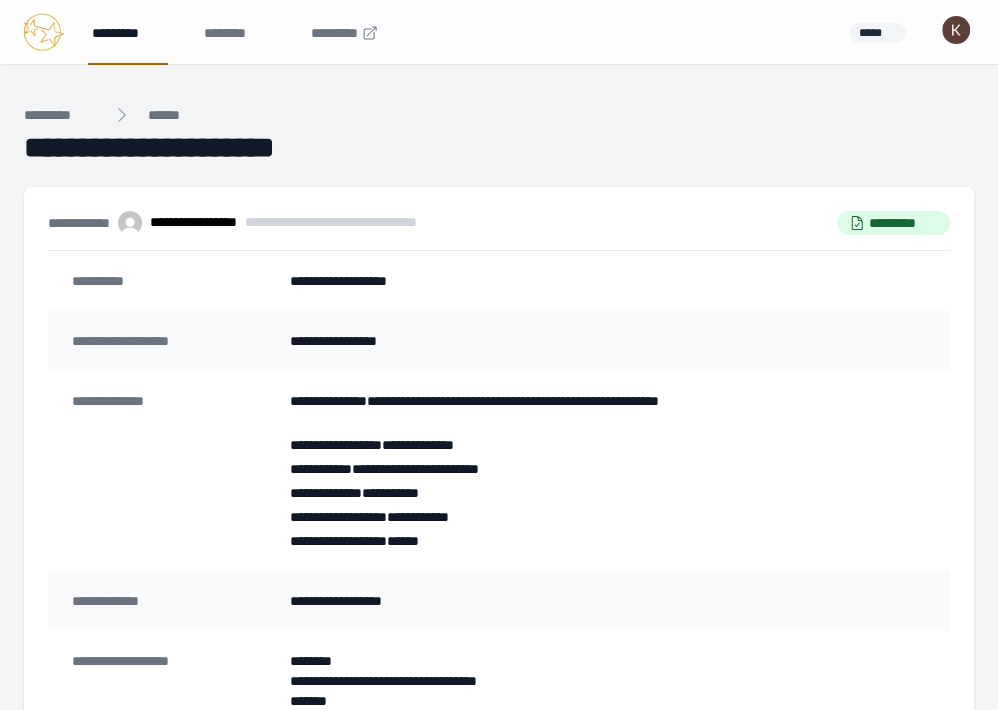 click on "*********" at bounding box center [128, 32] 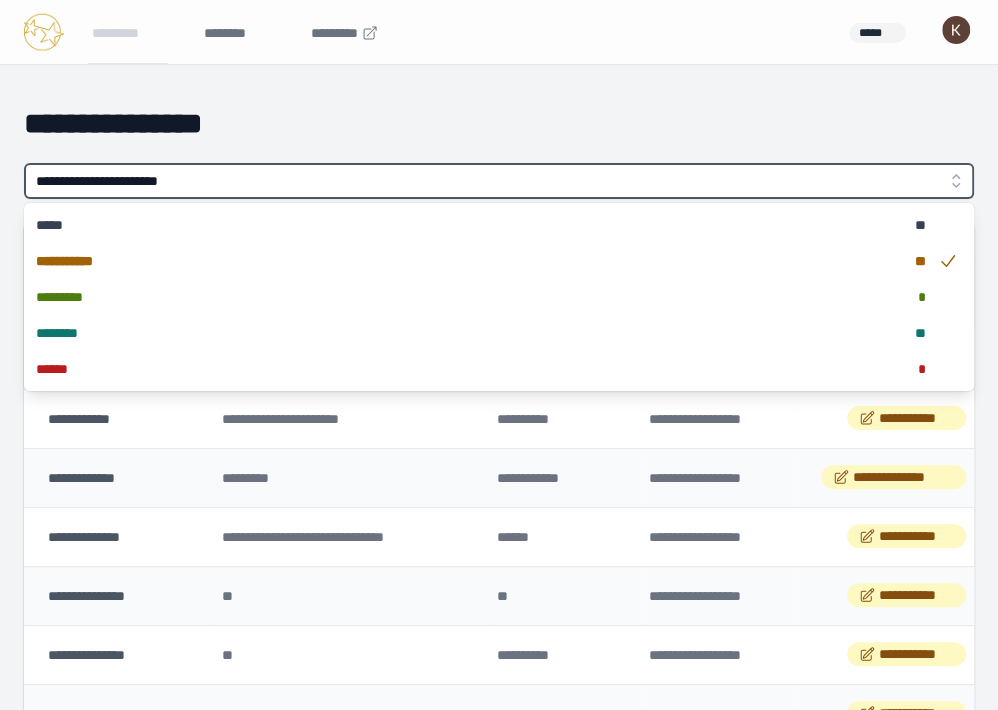 click on "**********" at bounding box center (499, 181) 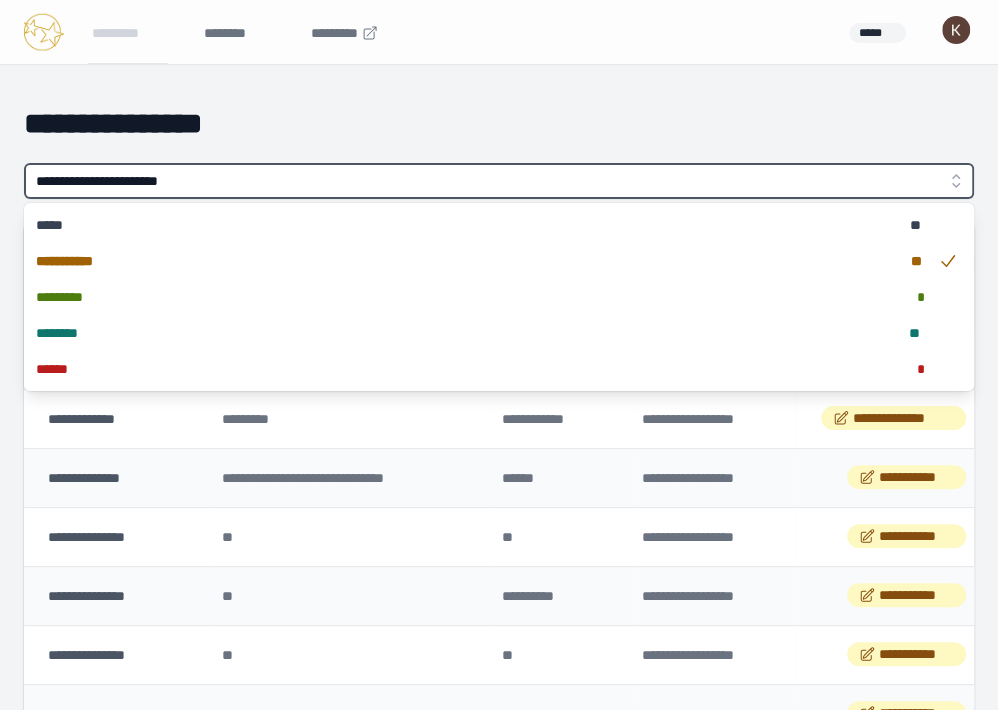 type on "**********" 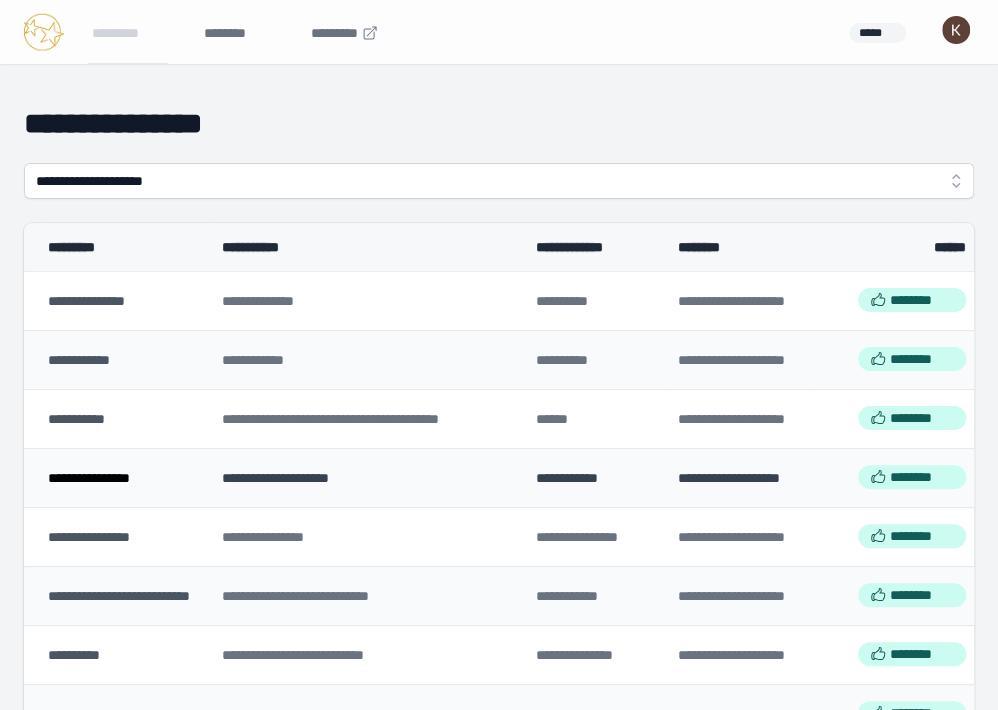 click on "[FIRST] [LAST] [EMAIL]" at bounding box center [89, 478] 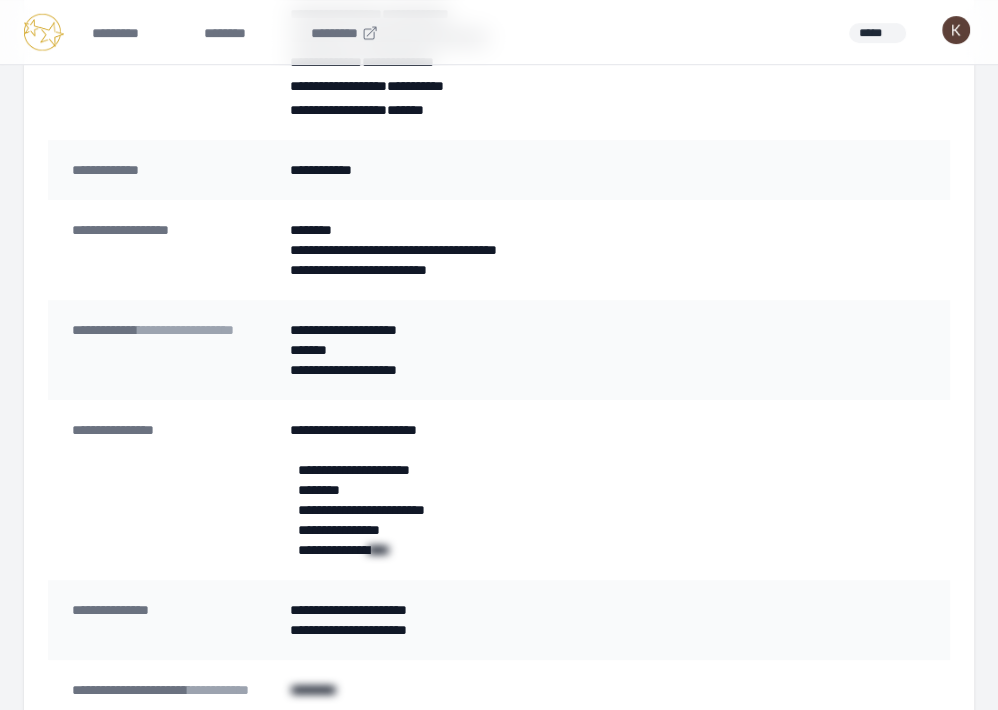 scroll, scrollTop: 0, scrollLeft: 0, axis: both 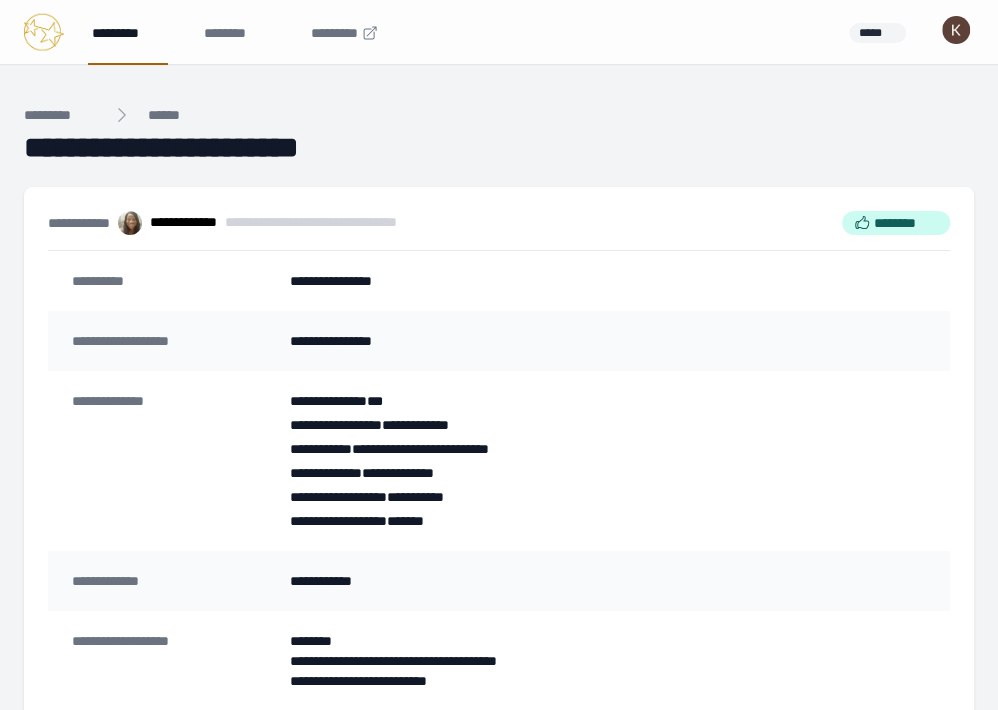 click on "*********" at bounding box center [128, 32] 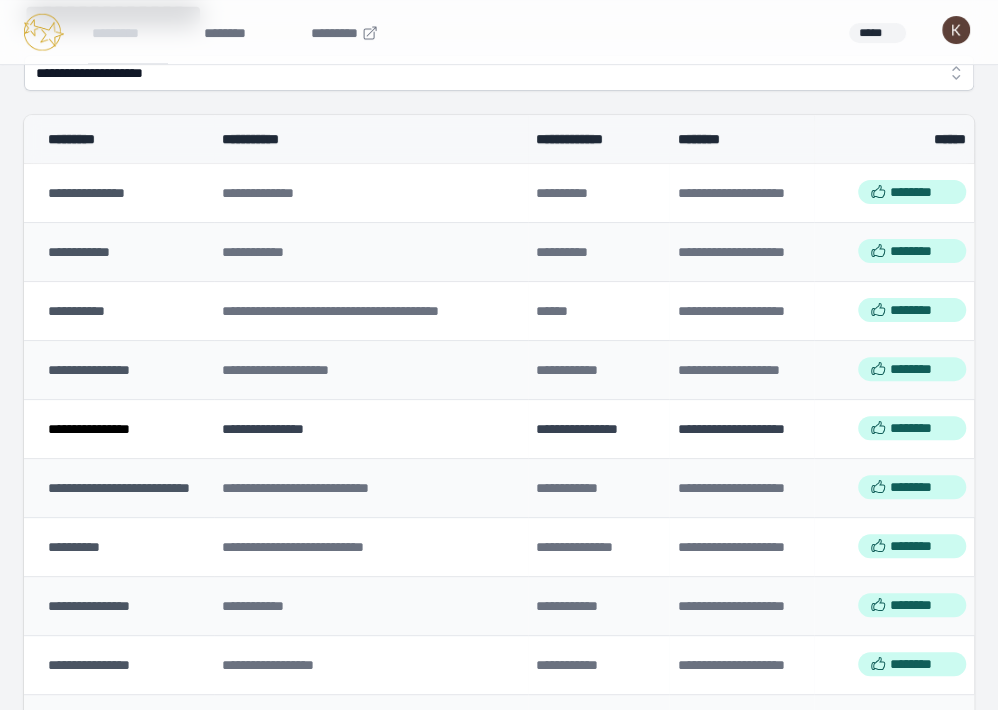 scroll, scrollTop: 111, scrollLeft: 0, axis: vertical 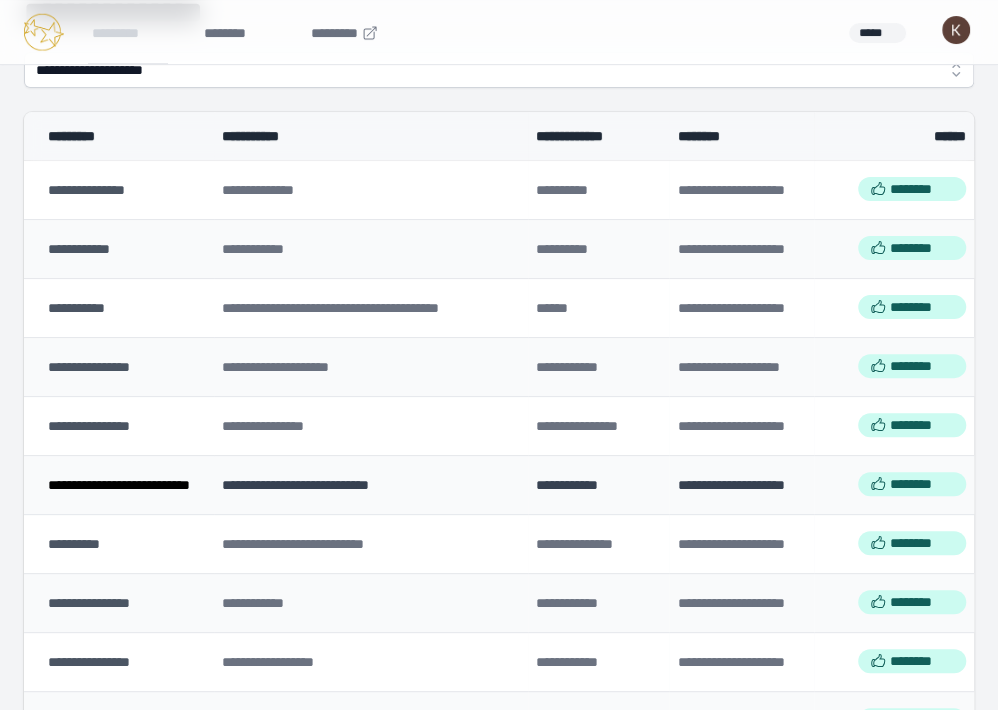 click on "[FIRST] [LAST] [EMAIL]" at bounding box center (119, 485) 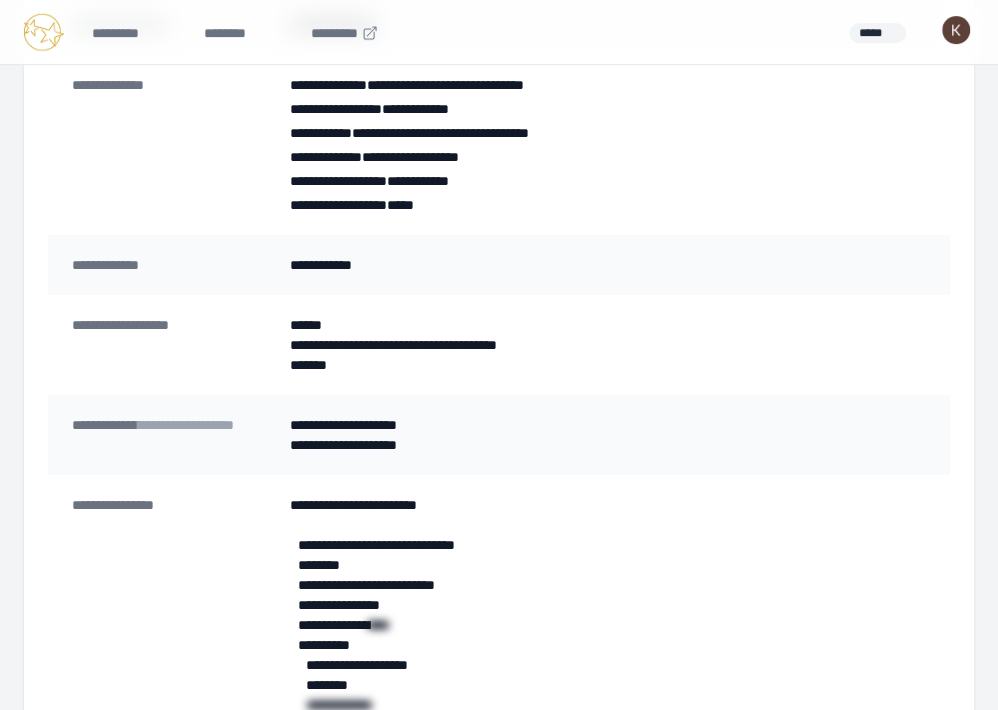 scroll, scrollTop: 318, scrollLeft: 0, axis: vertical 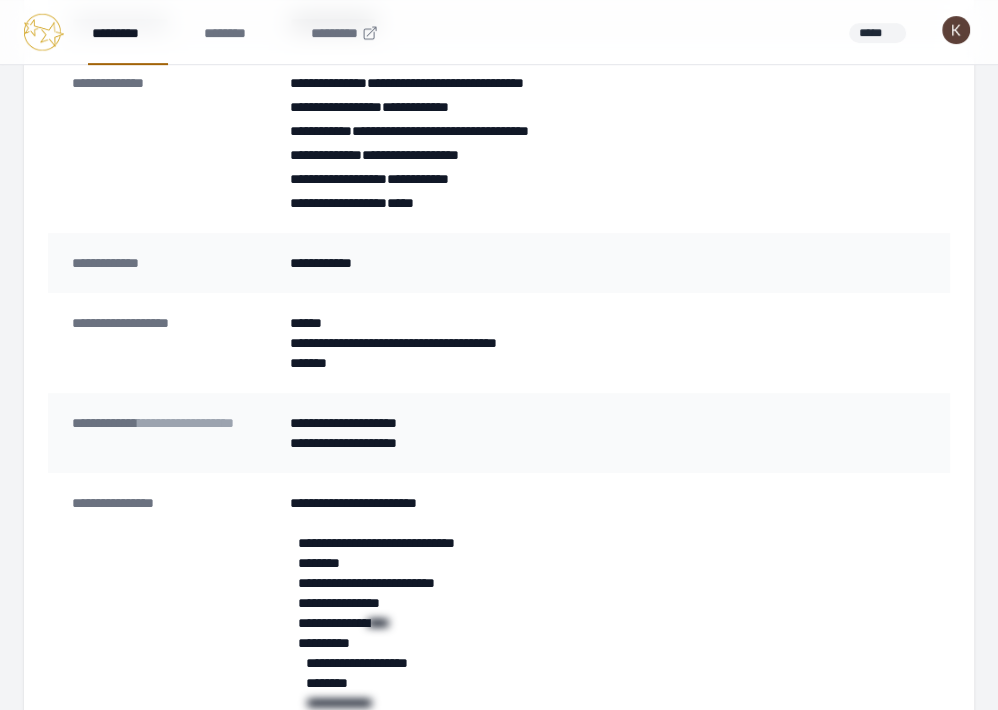 click on "*********" at bounding box center (128, 32) 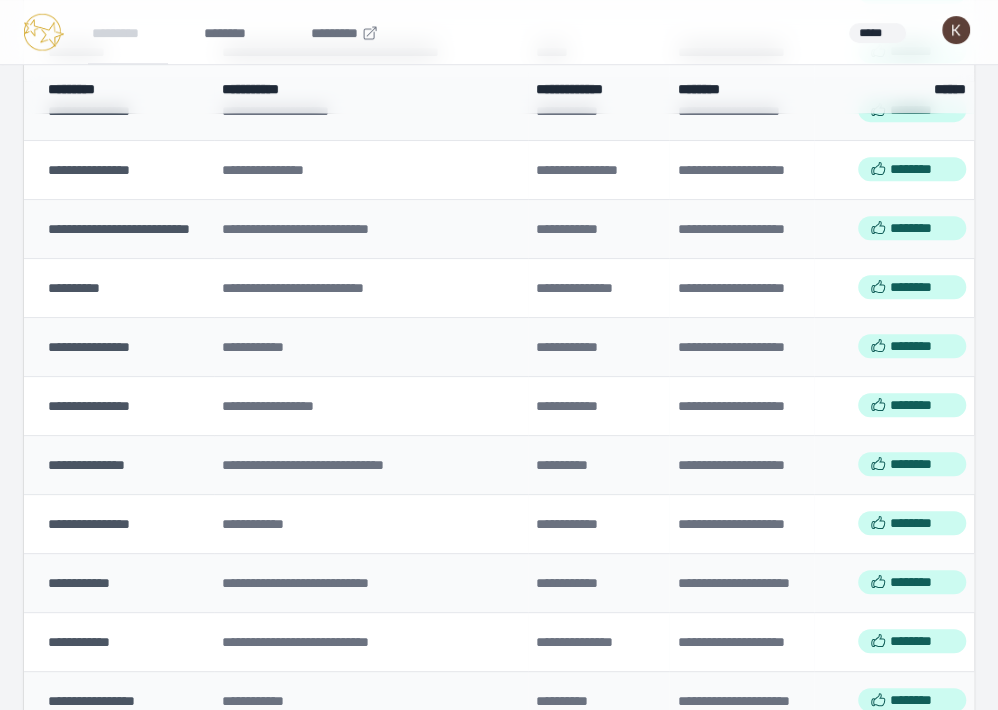 scroll, scrollTop: 368, scrollLeft: 0, axis: vertical 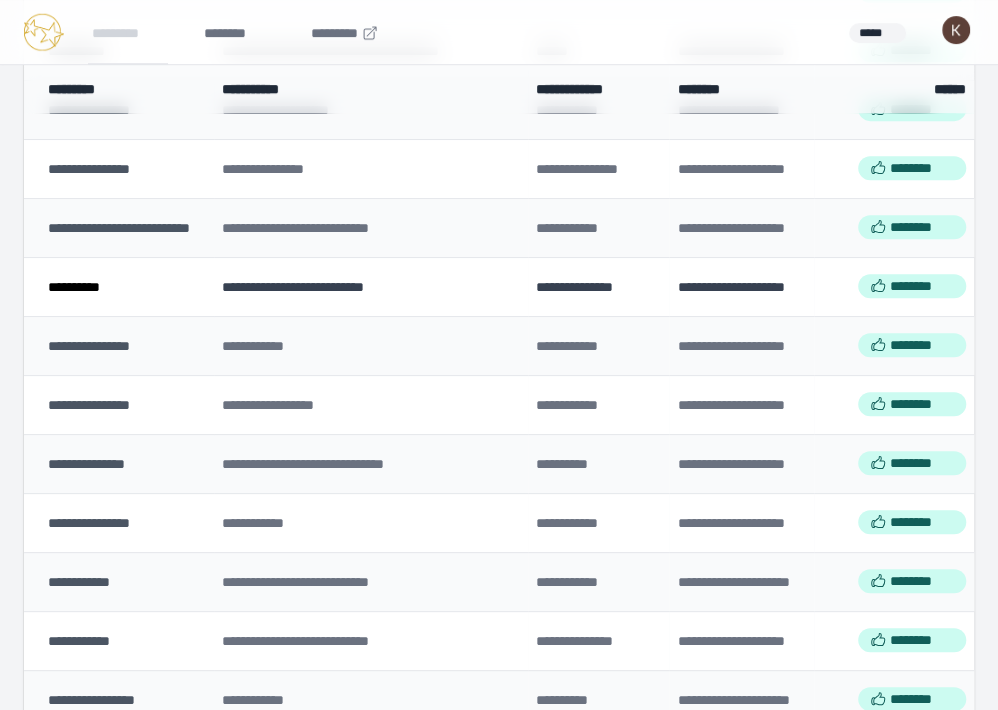 click on "[FIRST] [LAST] [EMAIL]" at bounding box center [74, 287] 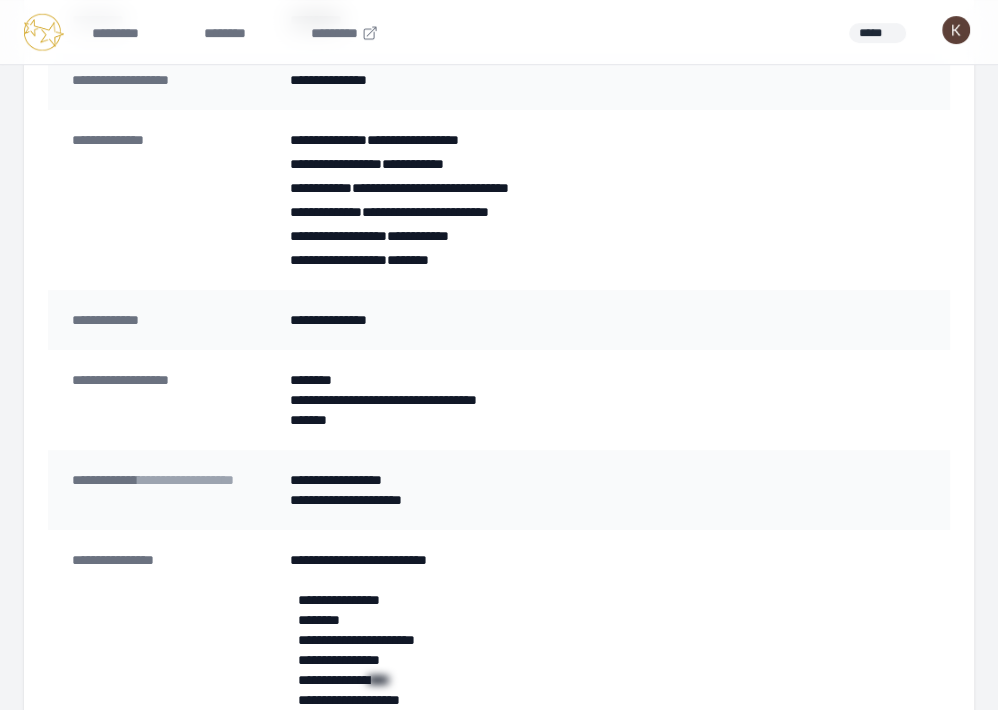 scroll, scrollTop: 319, scrollLeft: 0, axis: vertical 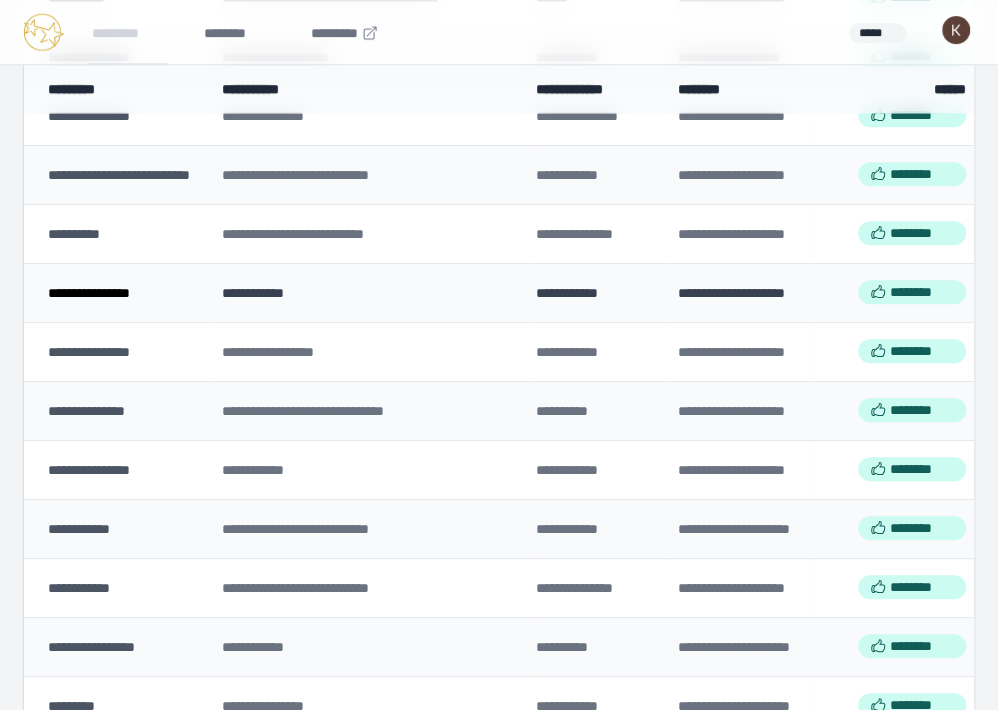 click on "[FIRST] [LAST] [EMAIL]" at bounding box center (89, 293) 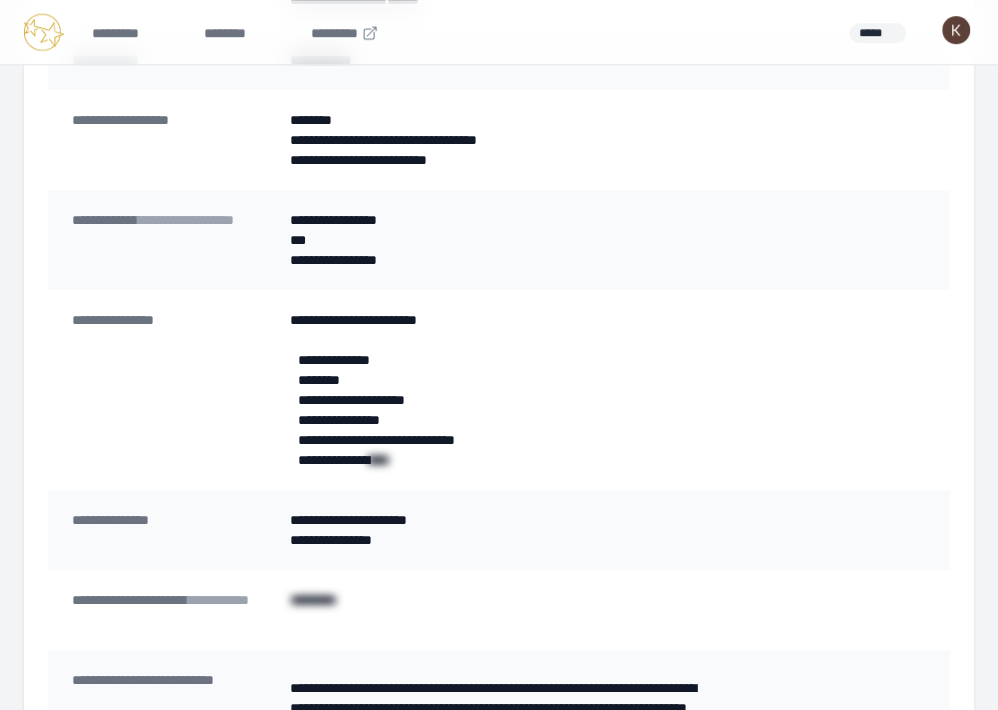 scroll, scrollTop: 0, scrollLeft: 0, axis: both 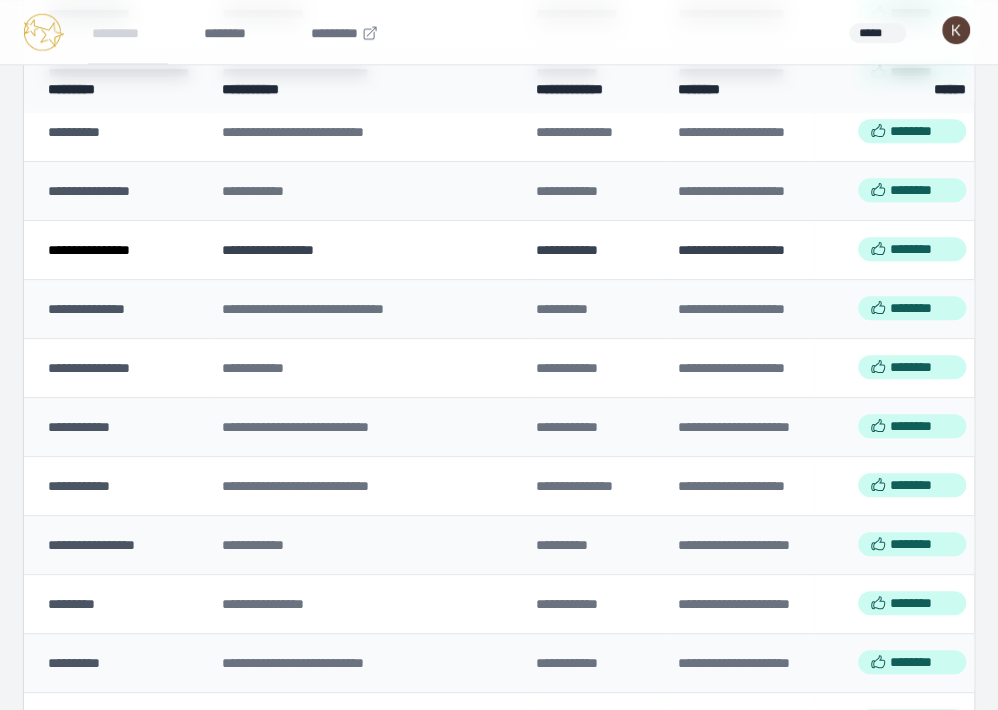 click on "[FIRST] [LAST] [EMAIL]" at bounding box center (89, 250) 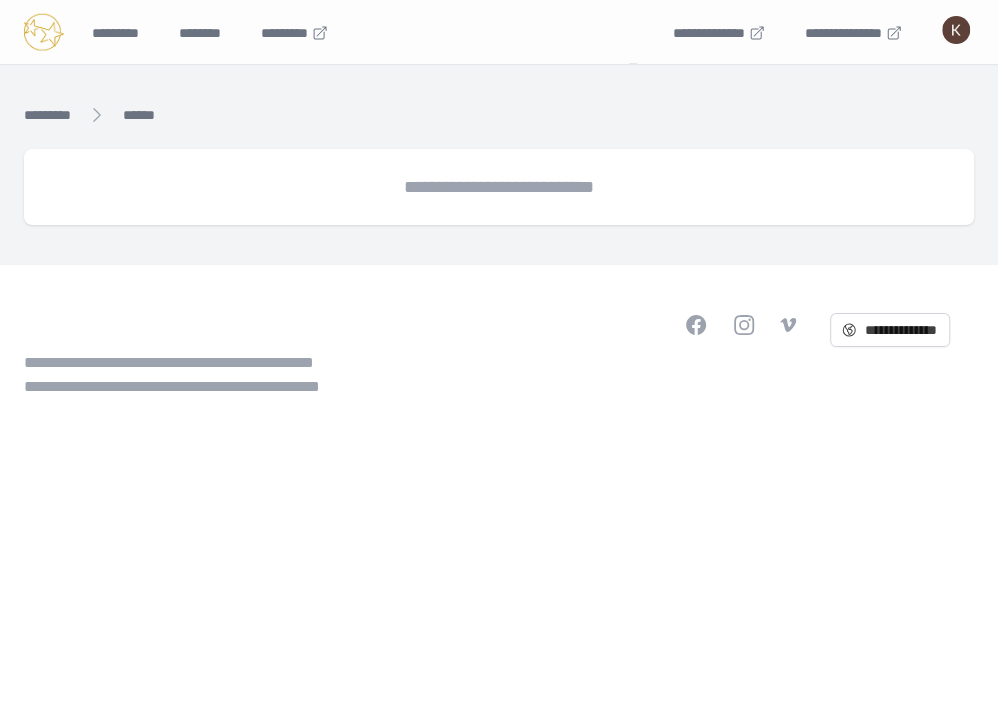 scroll, scrollTop: 0, scrollLeft: 0, axis: both 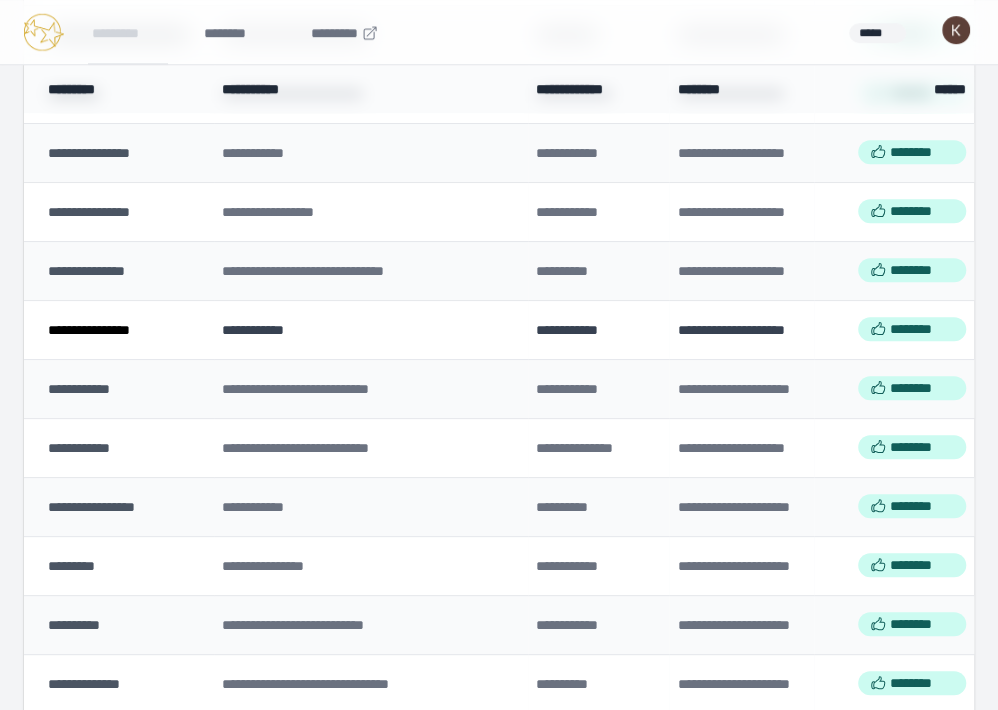 click on "[FIRST] [LAST] [EMAIL]" at bounding box center [89, 330] 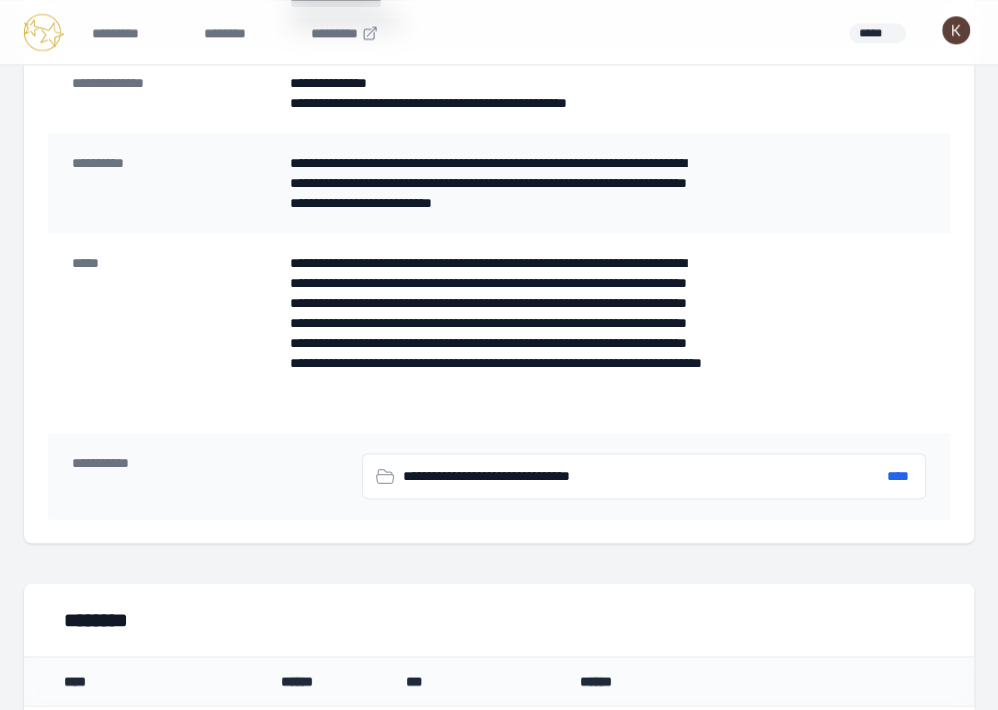 scroll, scrollTop: 1258, scrollLeft: 0, axis: vertical 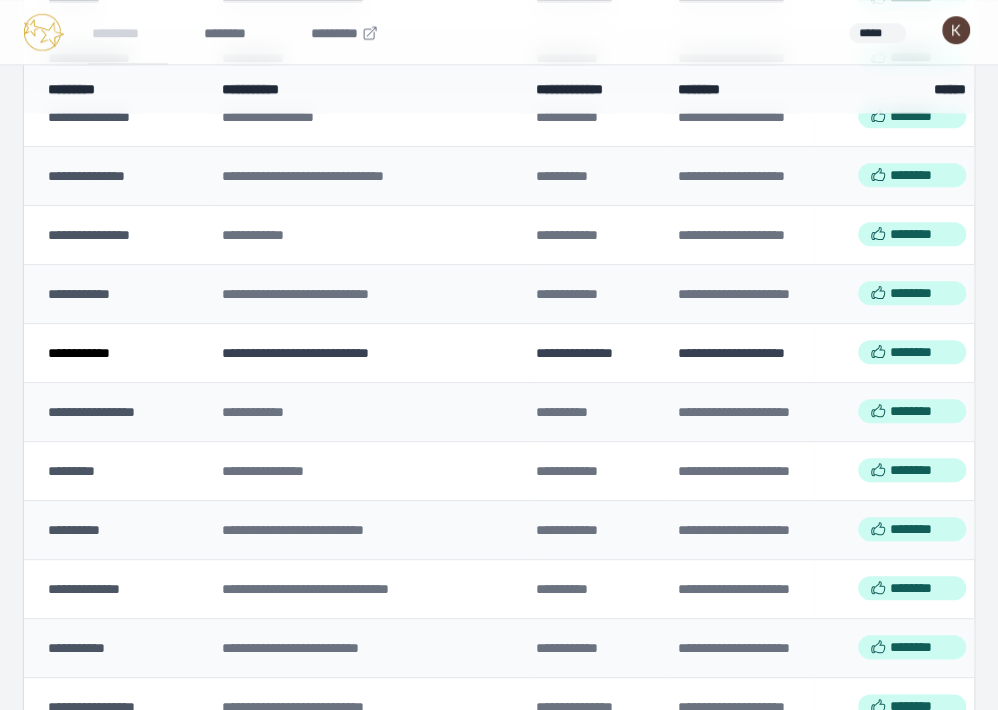 click on "[FIRST] [LAST] [EMAIL]" at bounding box center [79, 353] 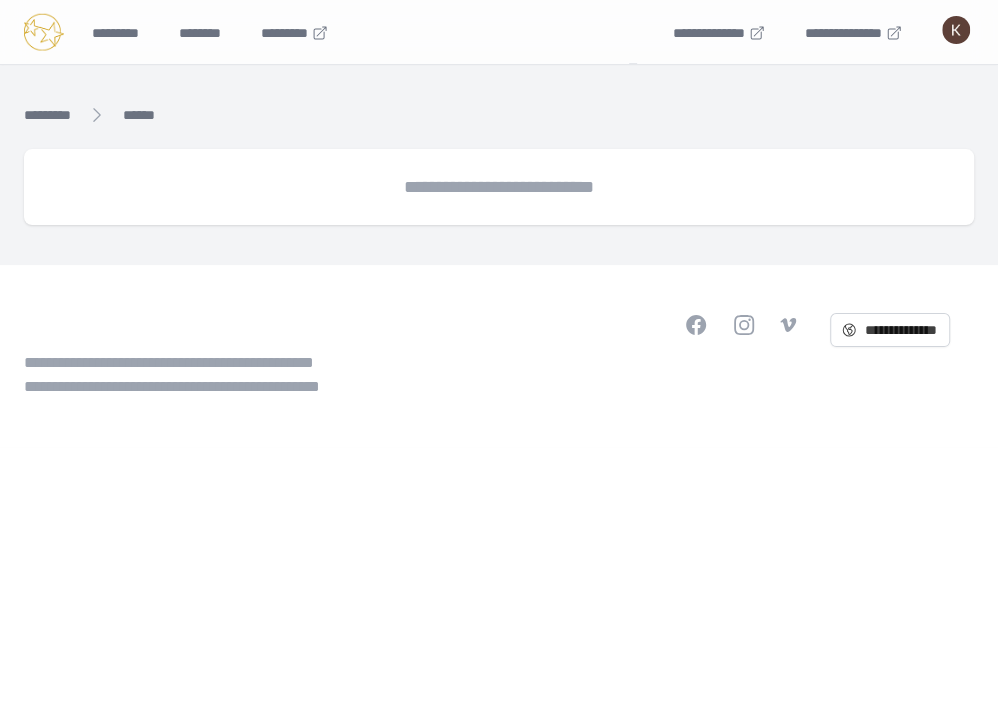 scroll, scrollTop: 0, scrollLeft: 0, axis: both 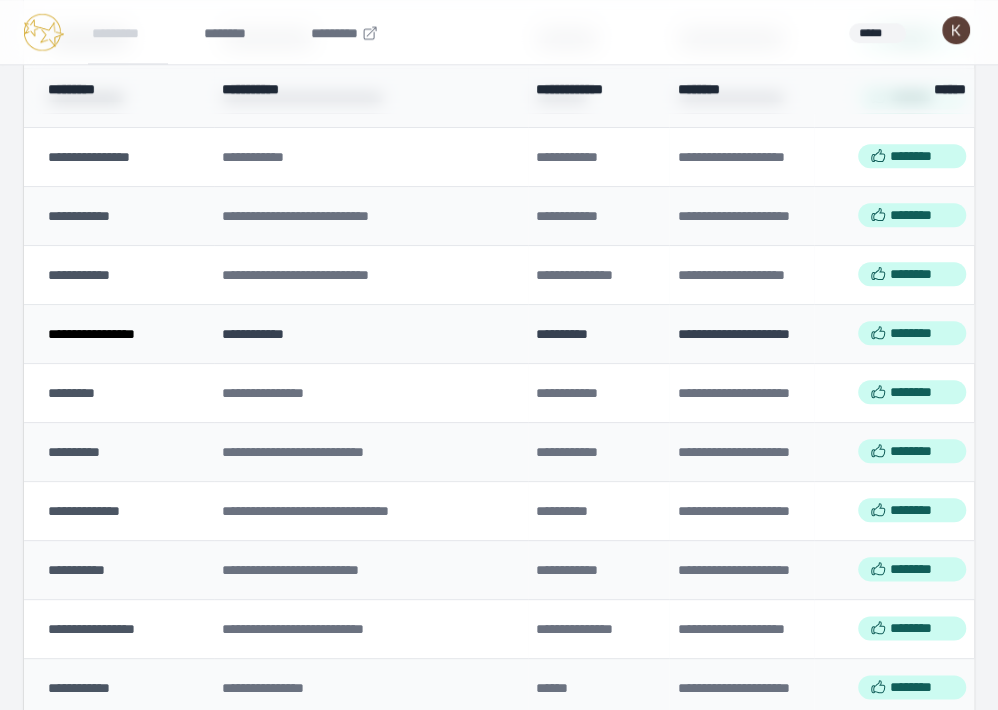 click on "[FIRST] [LAST] [EMAIL]" at bounding box center (91, 334) 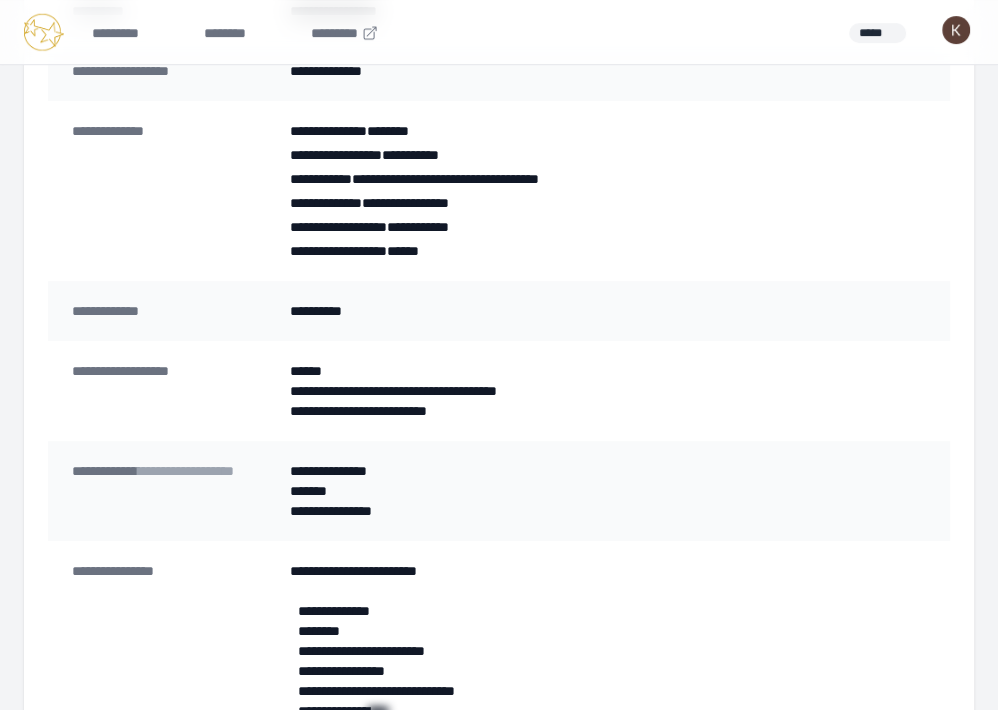 scroll, scrollTop: 310, scrollLeft: 0, axis: vertical 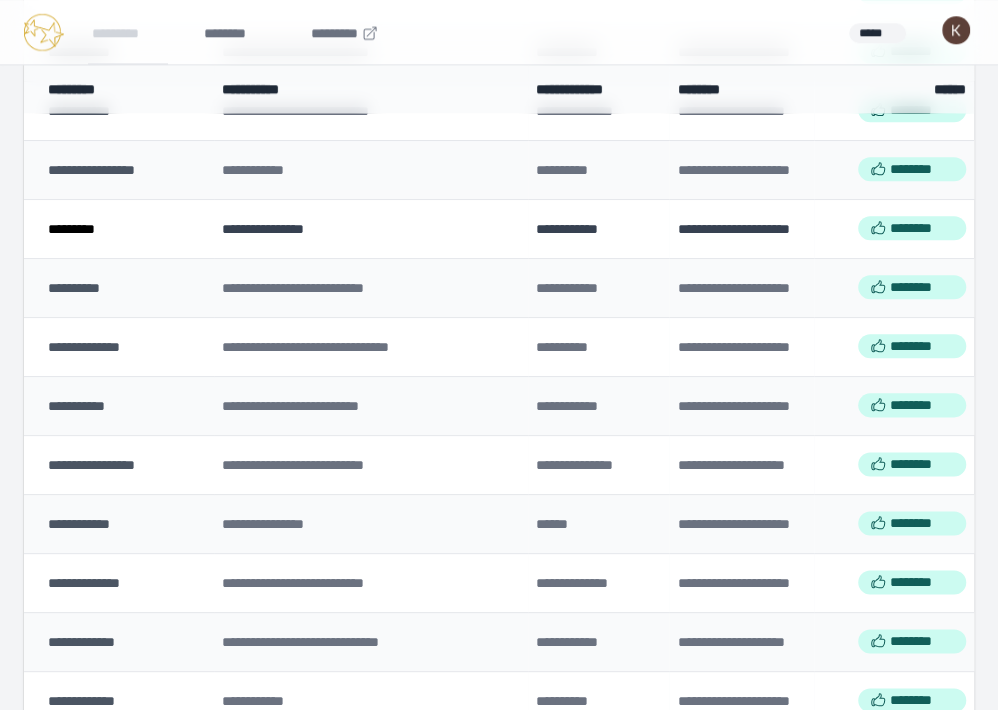 click on "[FIRST] [LAST] [EMAIL]" at bounding box center (71, 229) 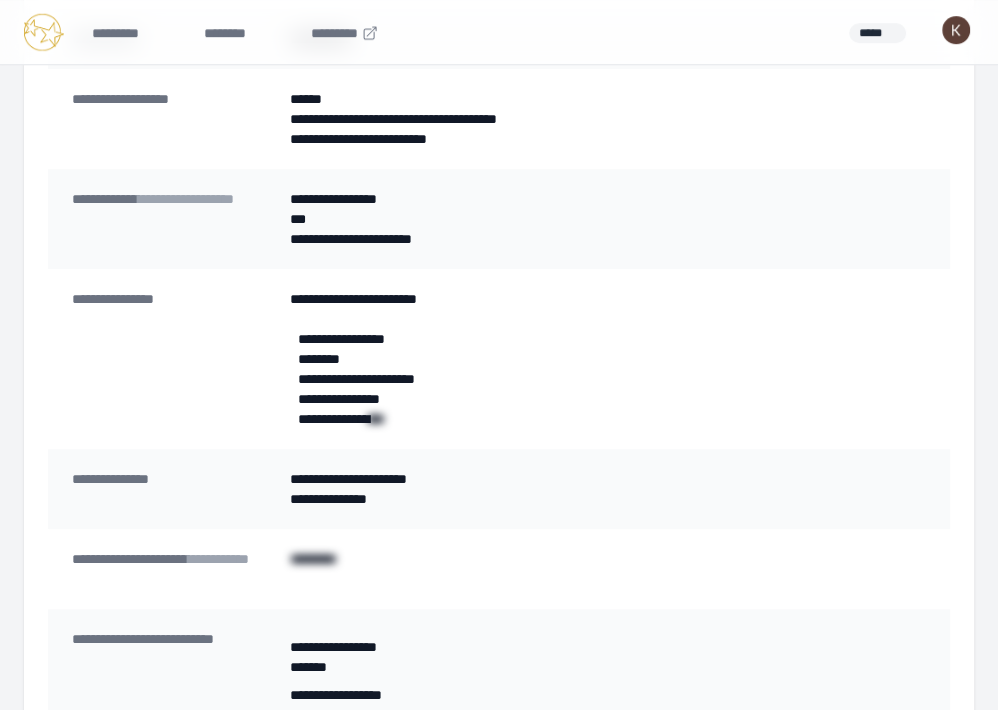 scroll, scrollTop: 538, scrollLeft: 0, axis: vertical 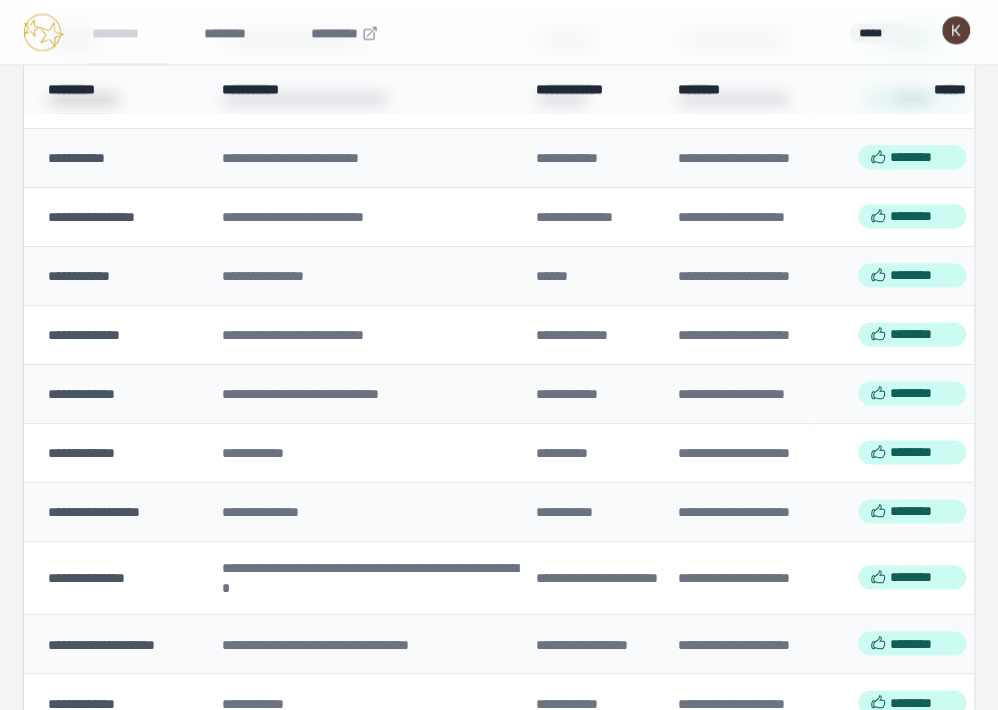 click on "**********" at bounding box center (84, 99) 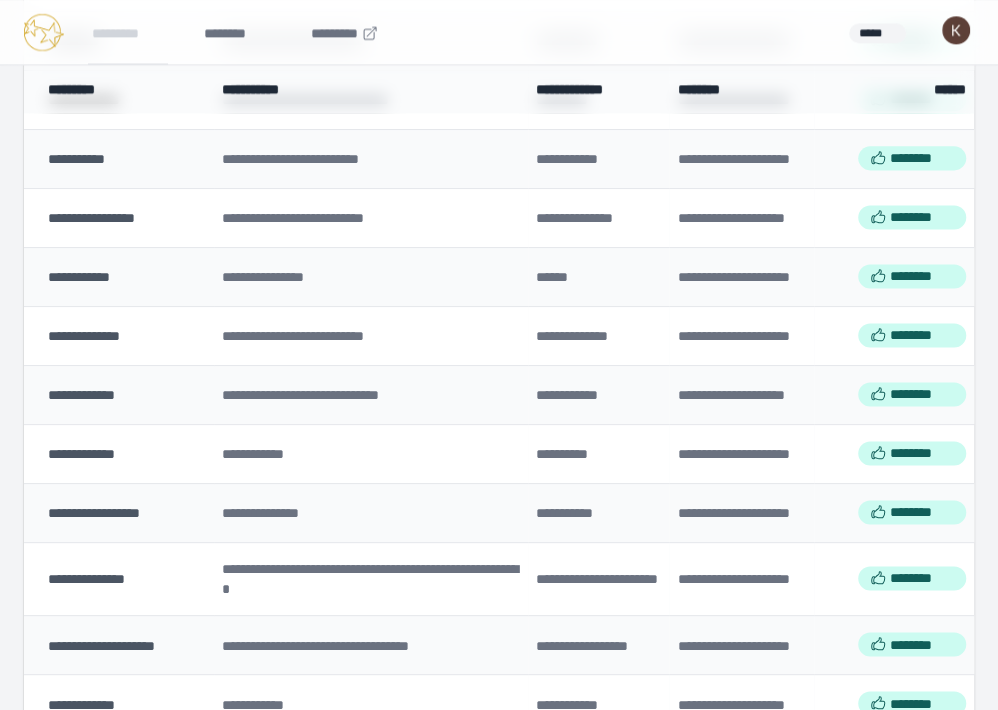 scroll, scrollTop: 0, scrollLeft: 0, axis: both 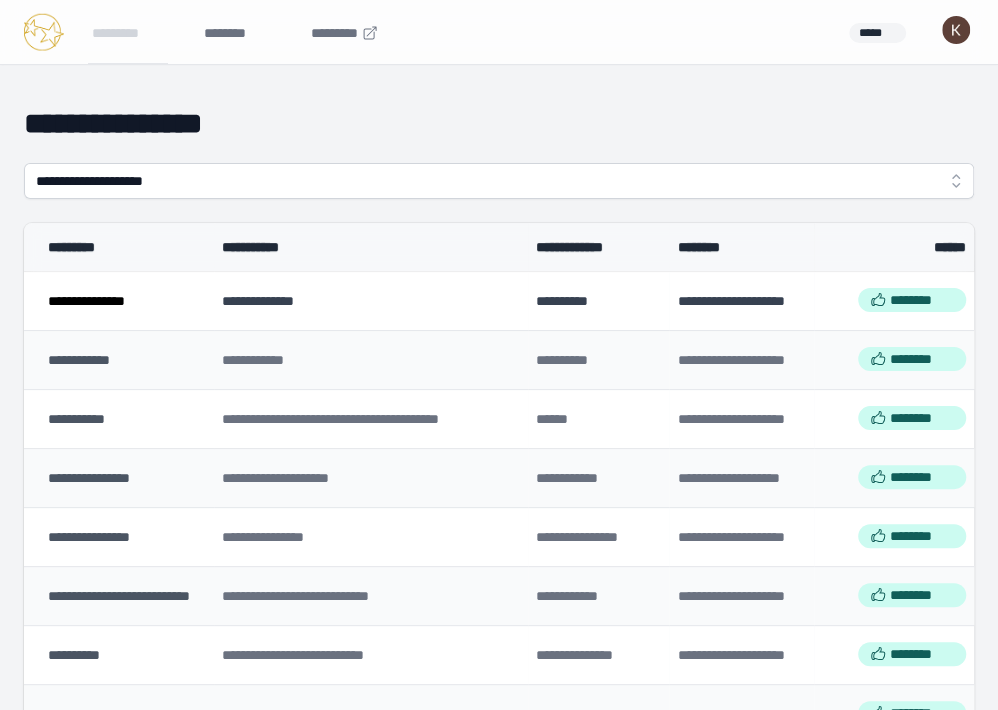 click on "**********" at bounding box center (86, 301) 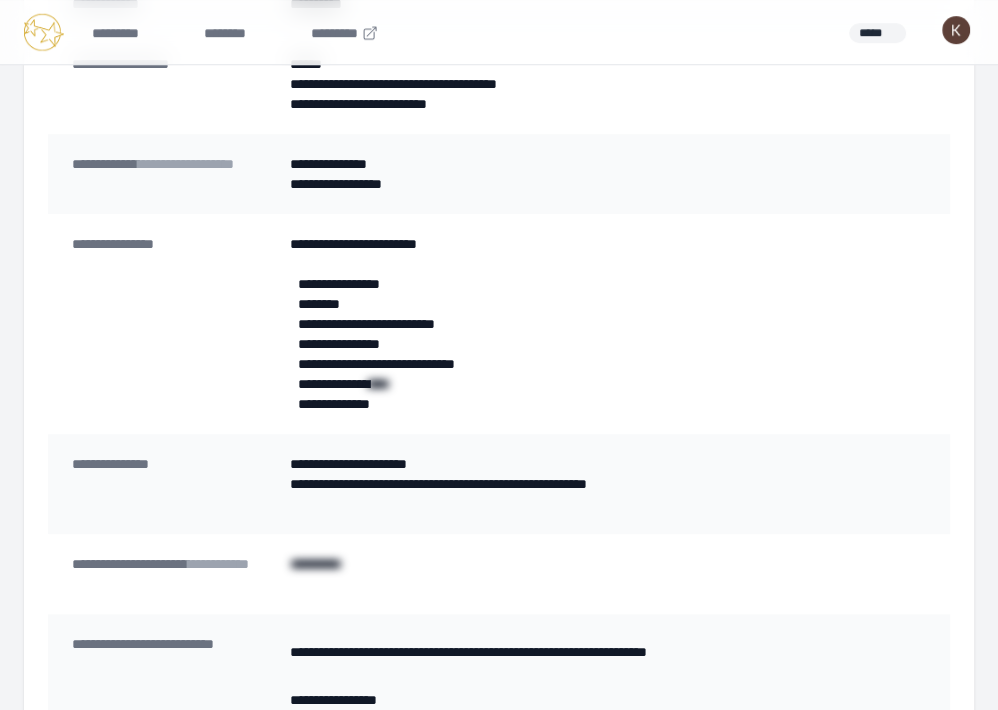 scroll, scrollTop: 576, scrollLeft: 0, axis: vertical 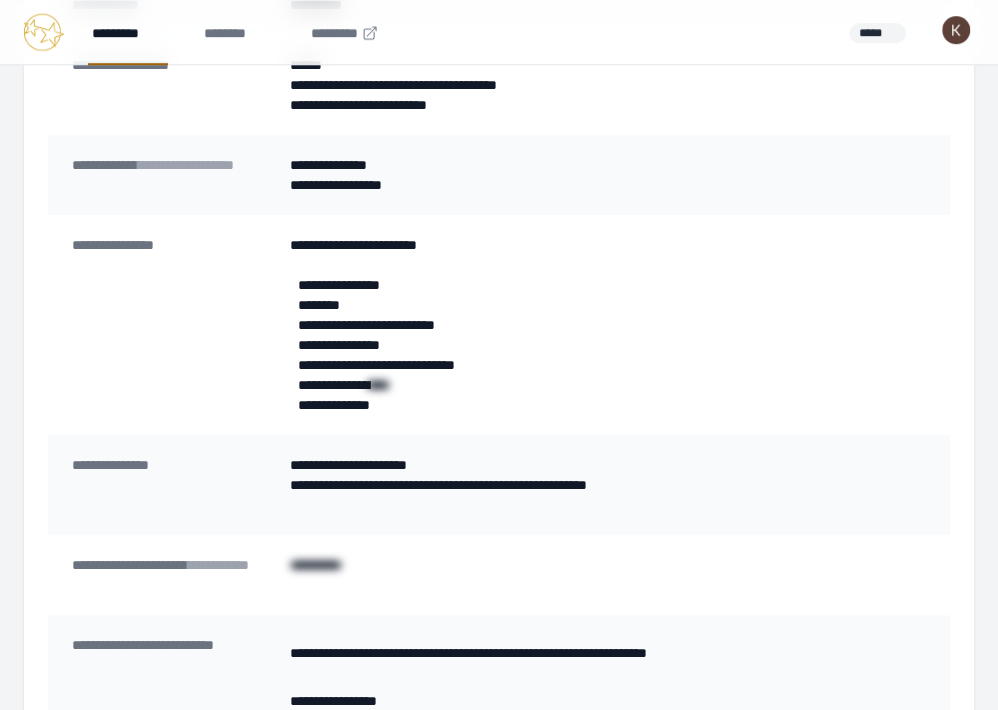 click on "*********" at bounding box center [128, 32] 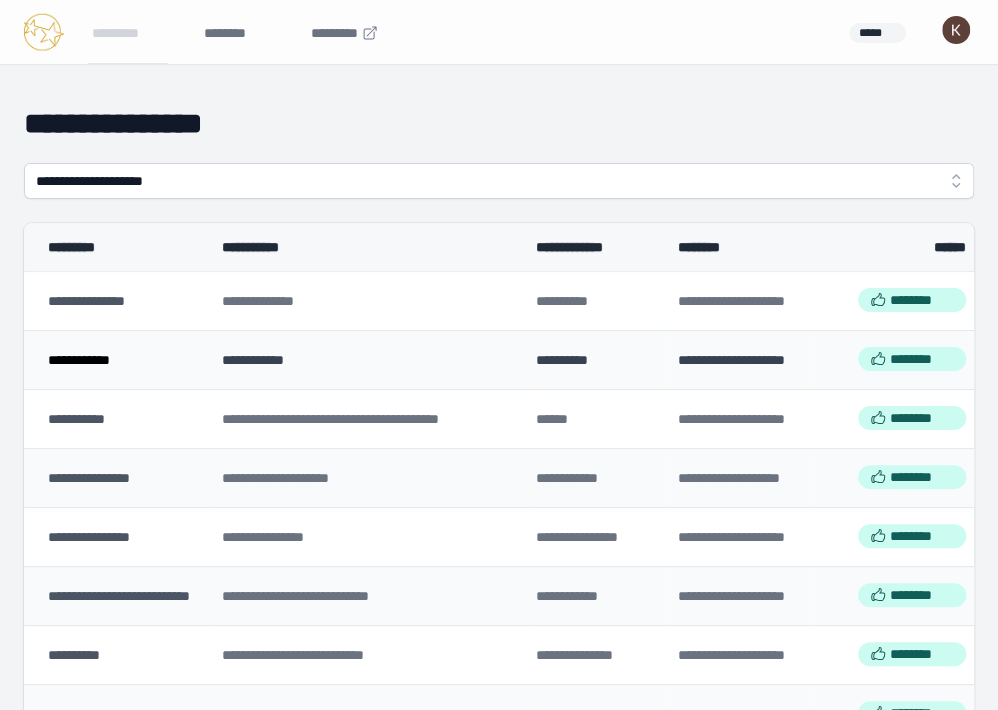 click on "**********" at bounding box center [79, 360] 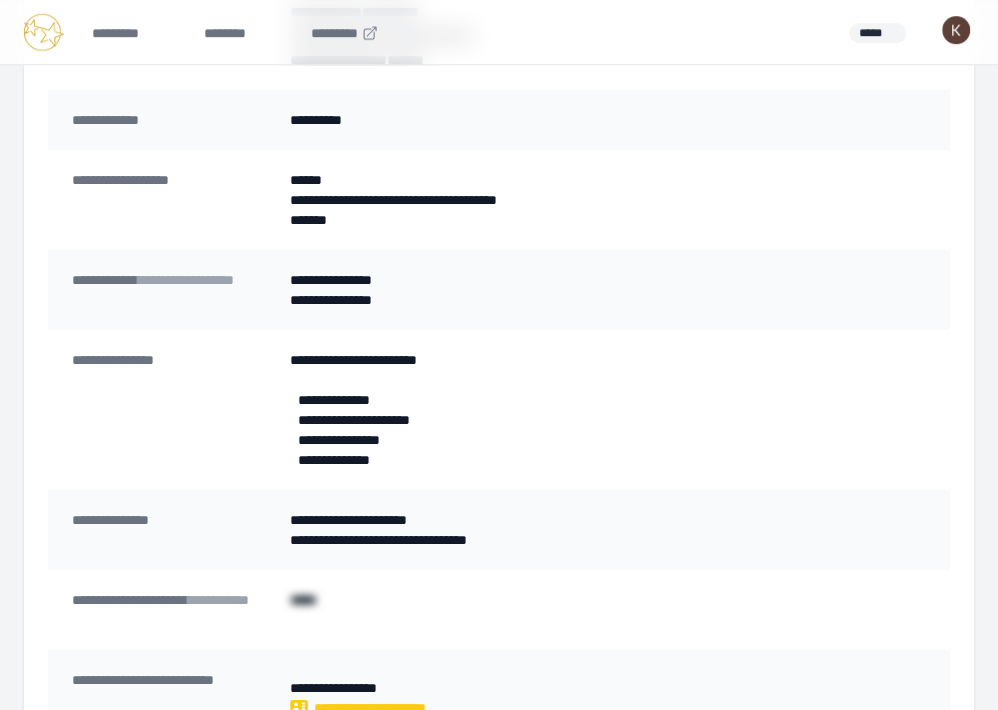 scroll, scrollTop: 504, scrollLeft: 0, axis: vertical 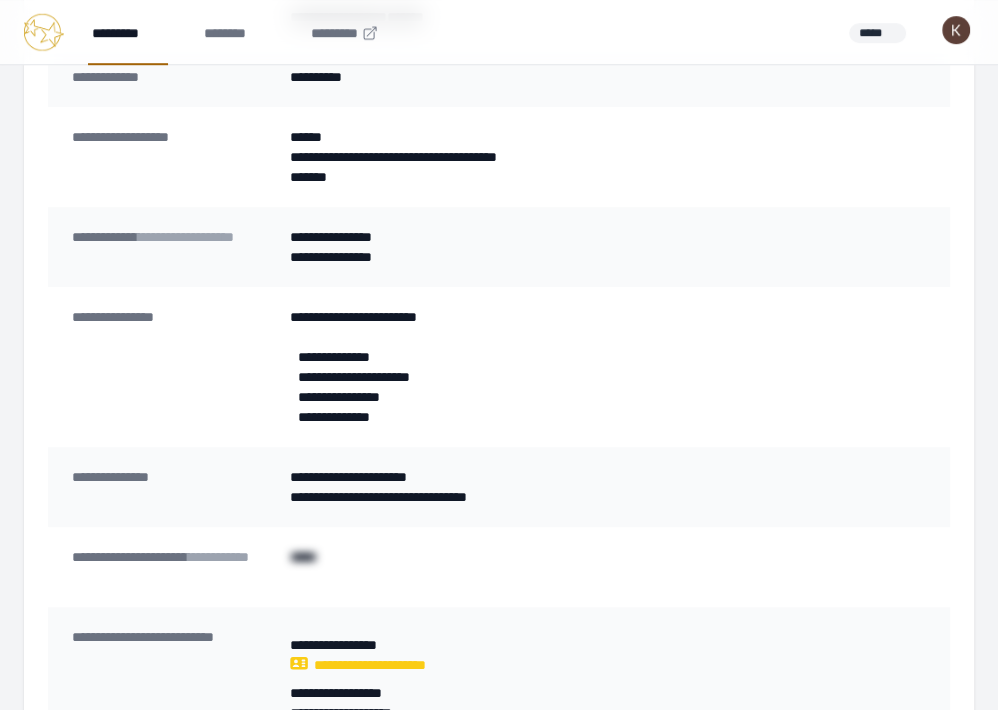click on "*********" at bounding box center [128, 32] 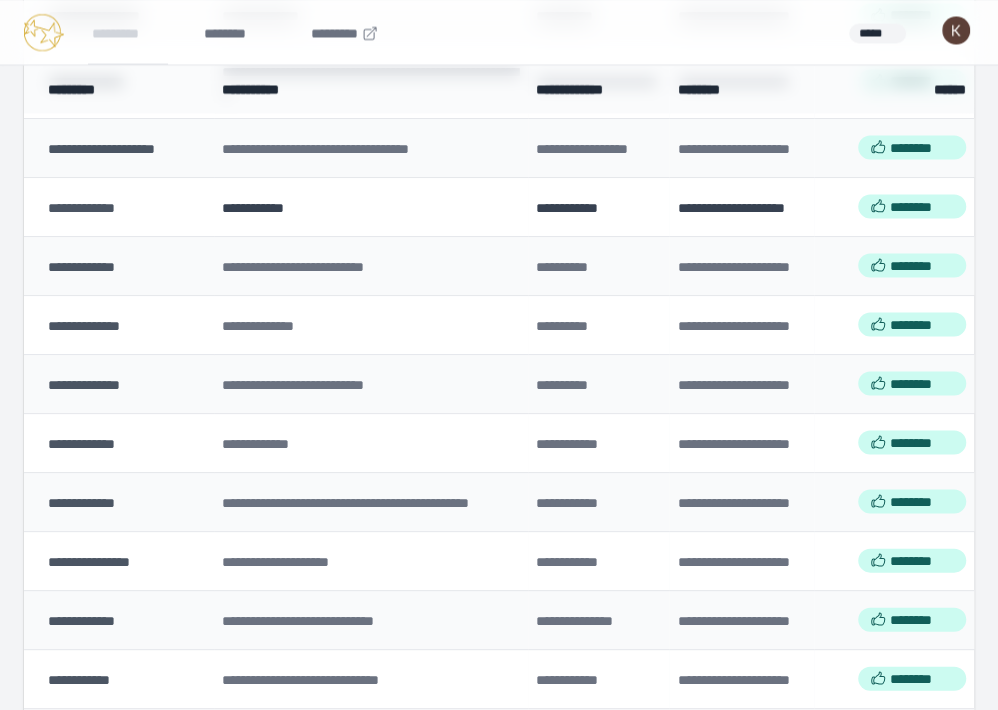 scroll, scrollTop: 1848, scrollLeft: 0, axis: vertical 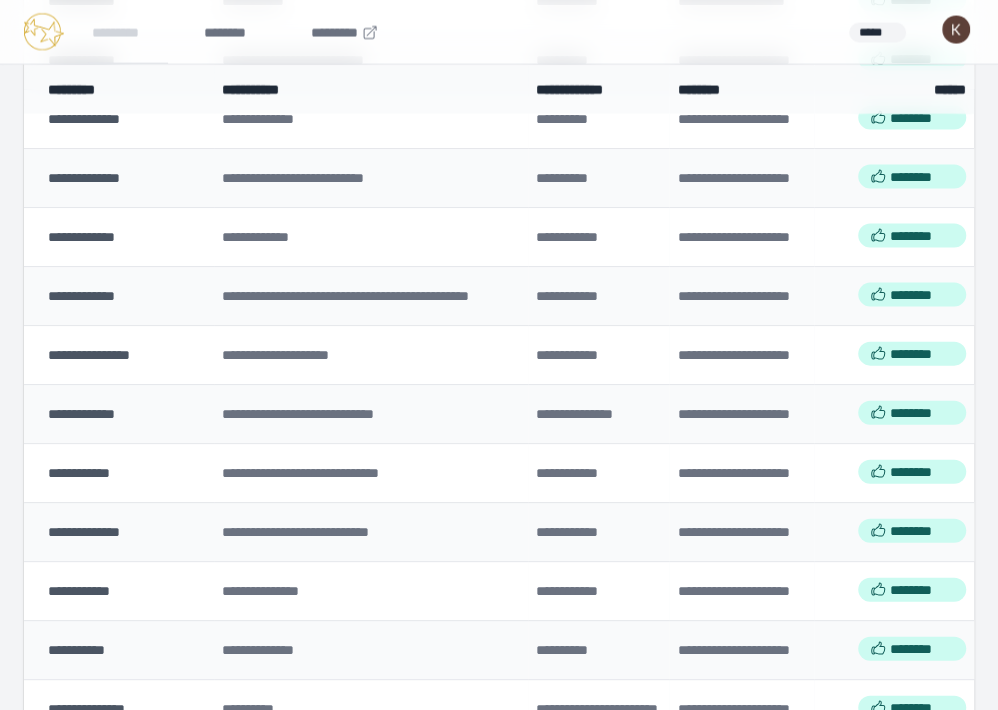 click on "[FIRST] [LAST] [EMAIL]" at bounding box center [86, -124] 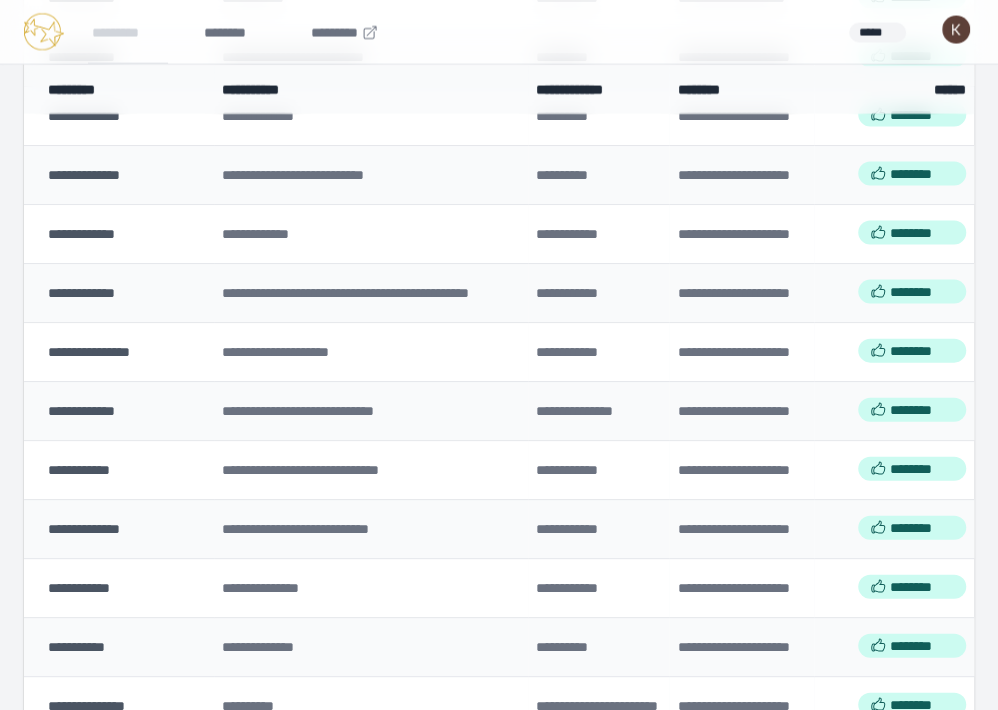 scroll, scrollTop: 1852, scrollLeft: 0, axis: vertical 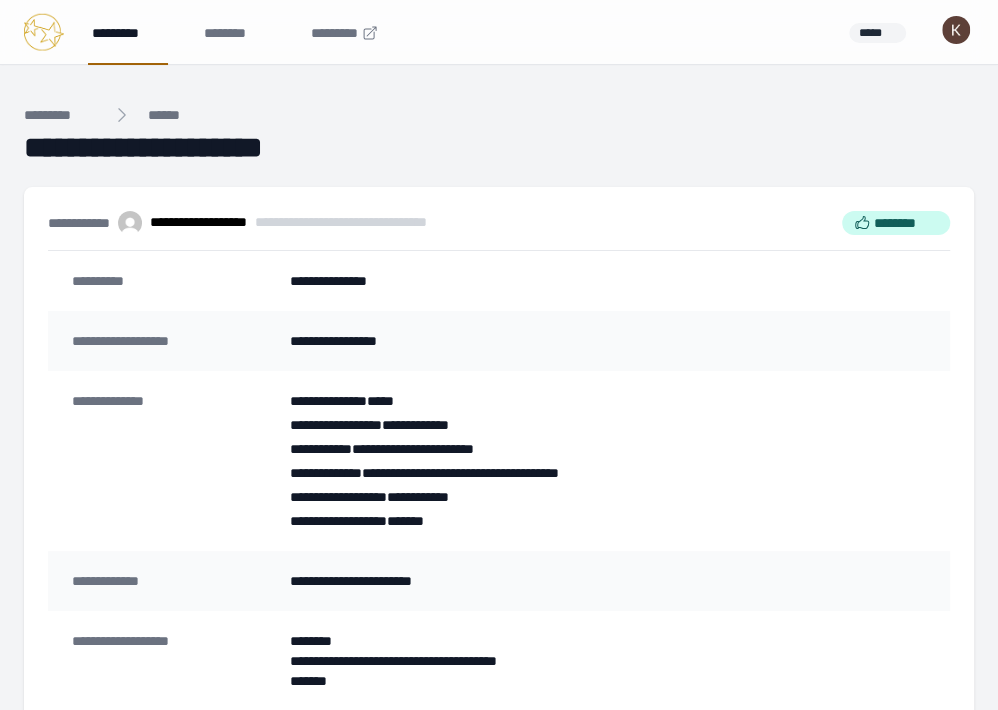click on "*********" at bounding box center [128, 32] 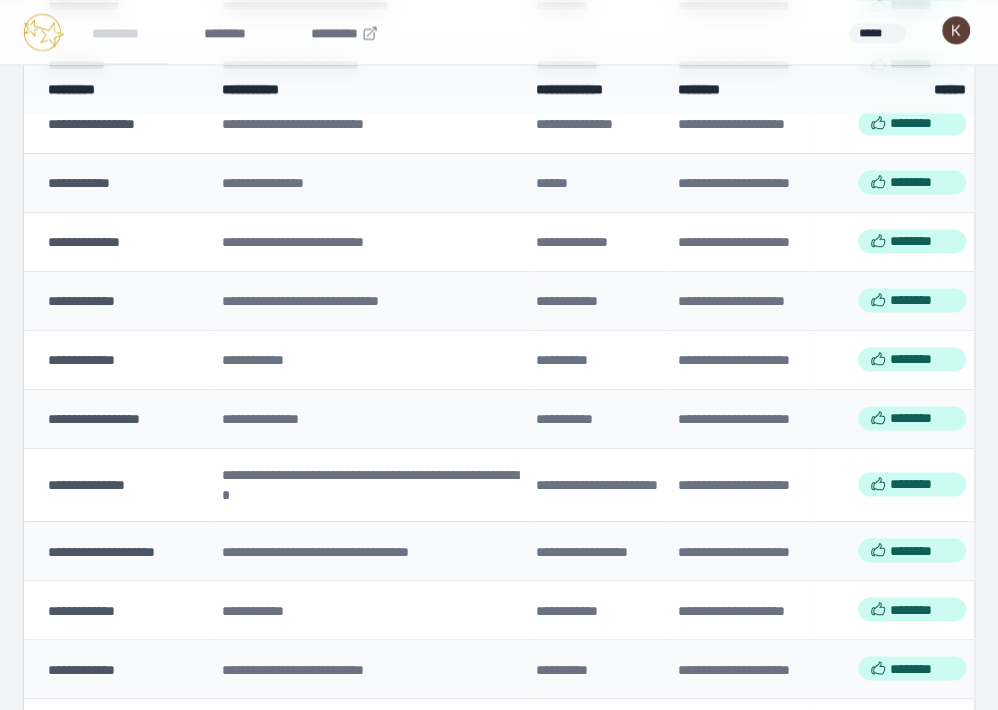 scroll, scrollTop: 1289, scrollLeft: 0, axis: vertical 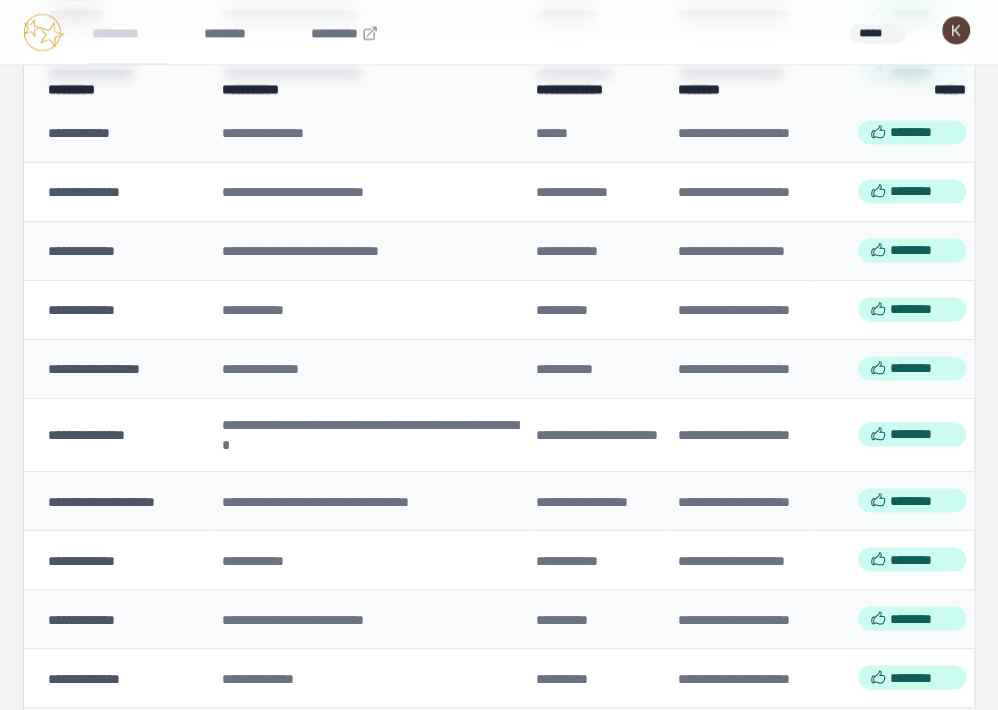click on "[FIRST] [LAST] [EMAIL]" at bounding box center (76, 15) 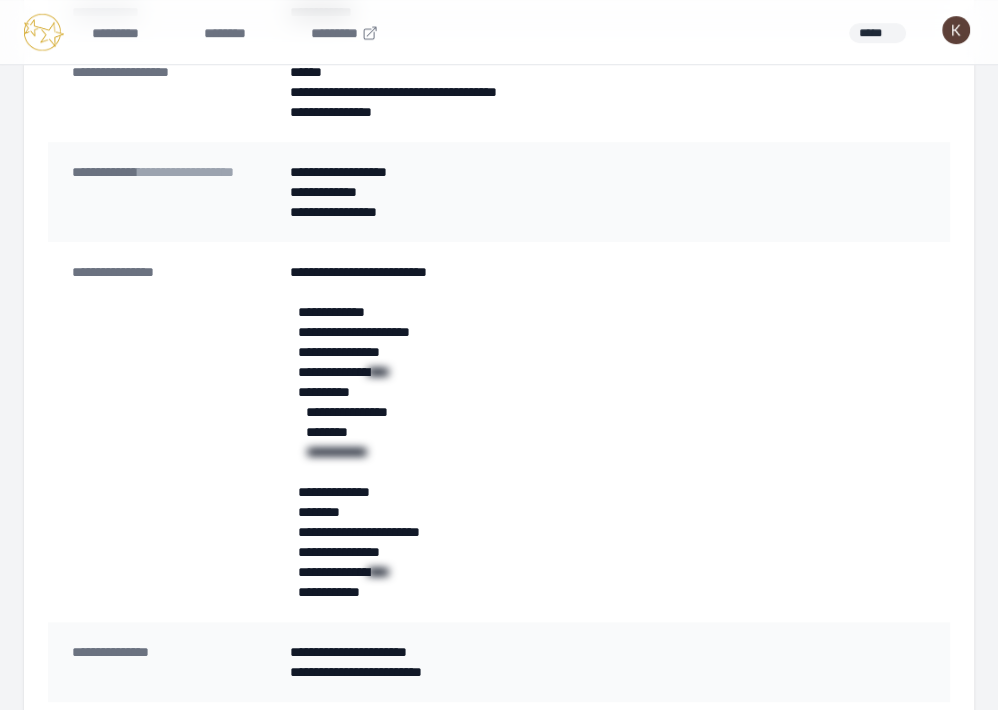 scroll, scrollTop: 0, scrollLeft: 0, axis: both 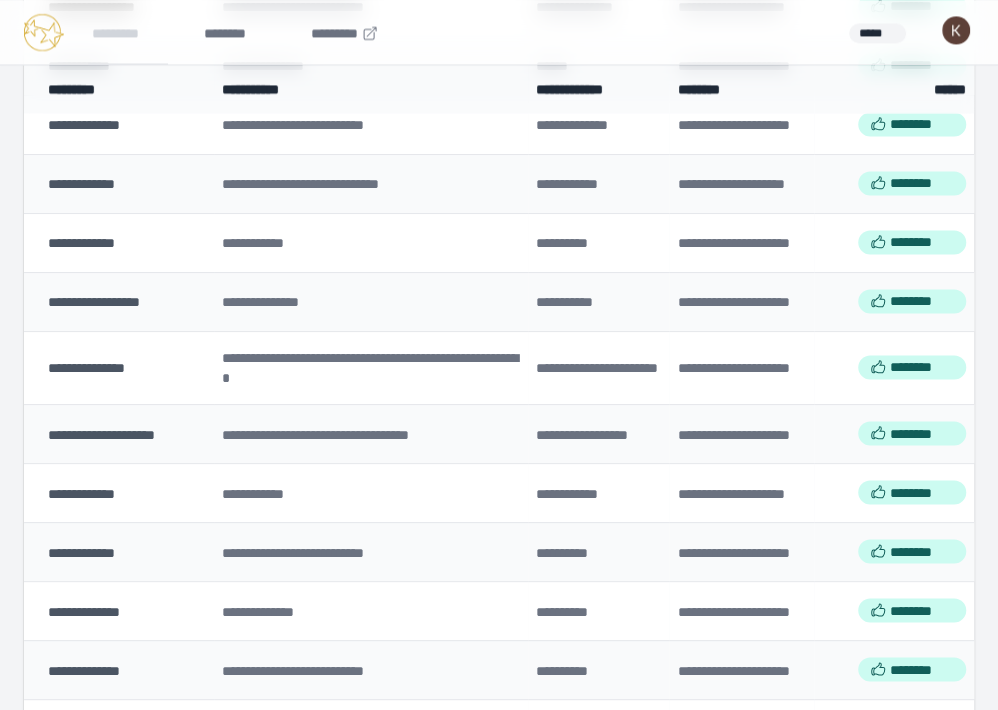 click on "[FIRST] [LAST] [EMAIL]" at bounding box center (91, 7) 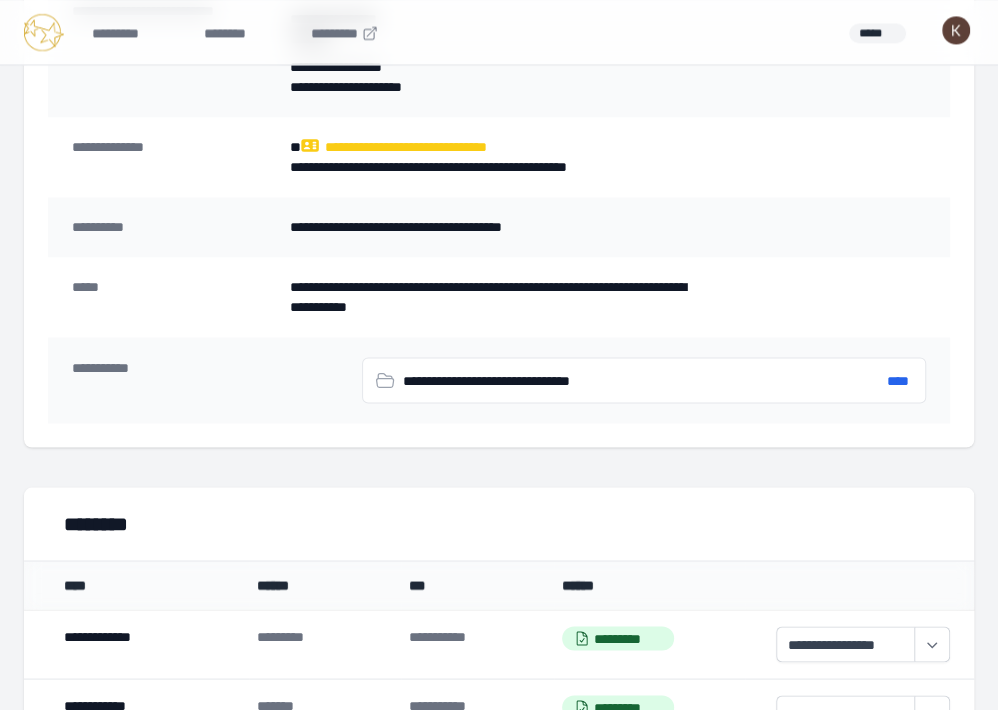 scroll, scrollTop: 1390, scrollLeft: 0, axis: vertical 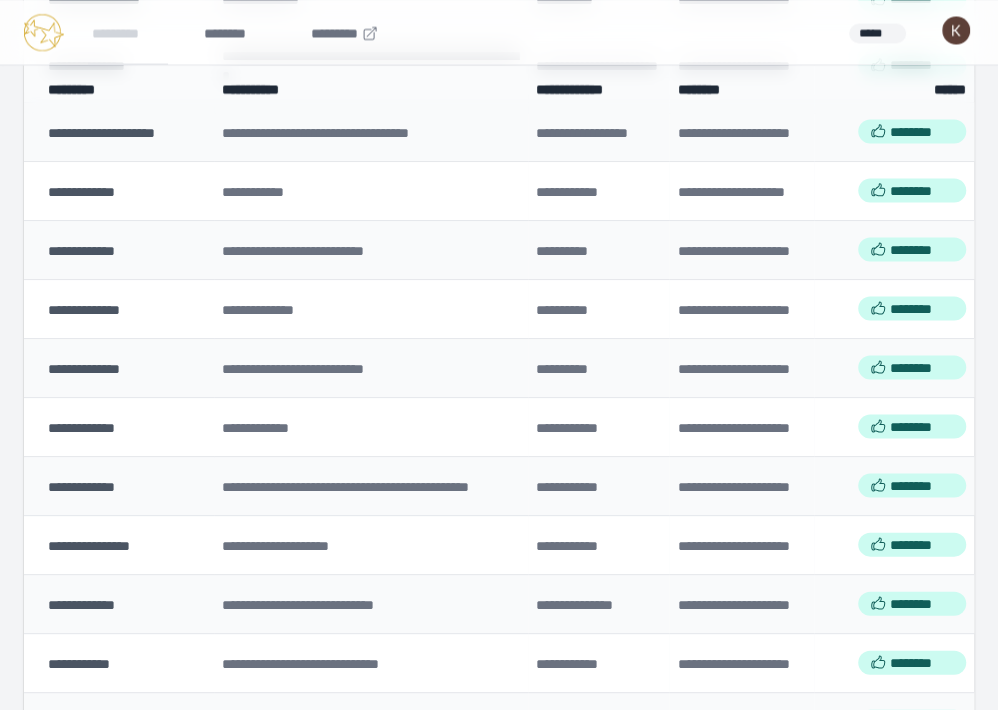 click on "[FIRST] [LAST] [EMAIL]" at bounding box center (81, -59) 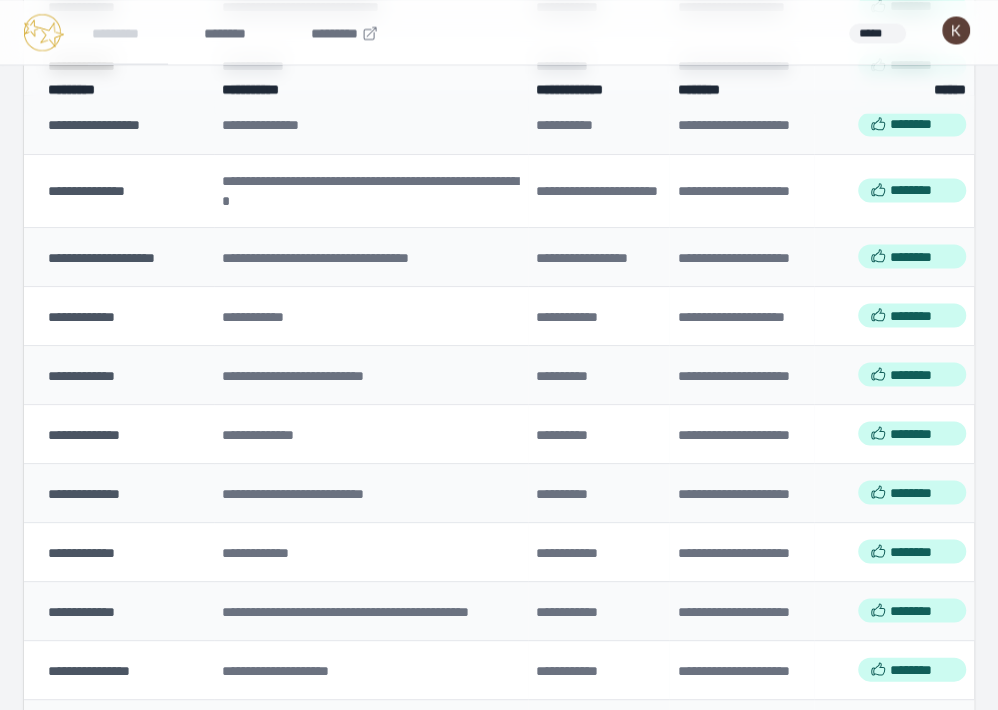 scroll, scrollTop: 1590, scrollLeft: 0, axis: vertical 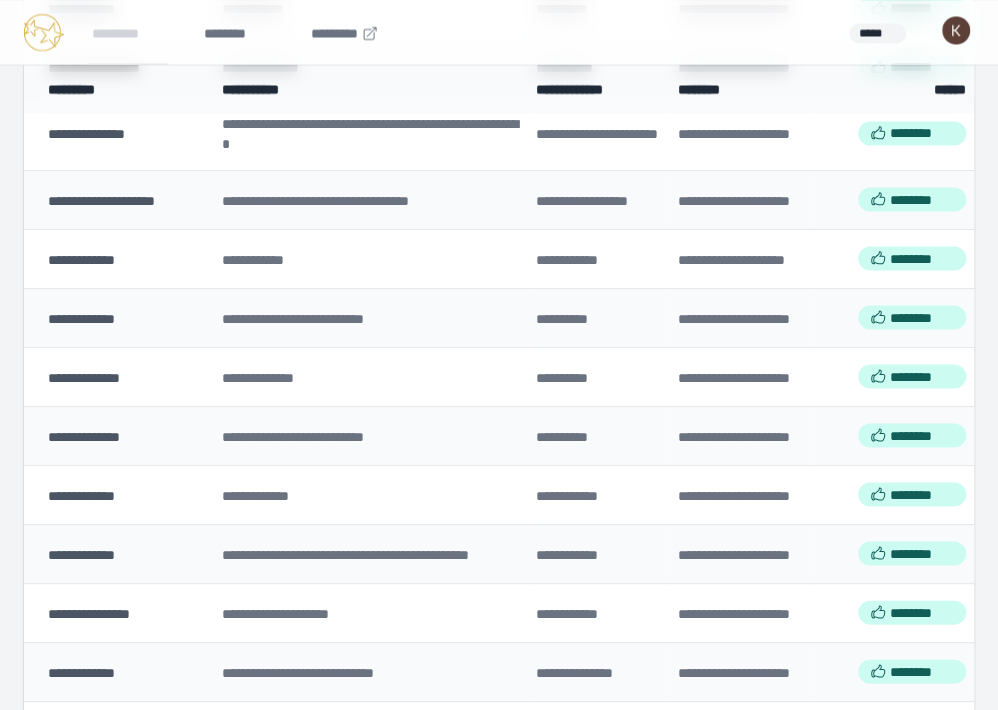 click on "[FIRST] [LAST] [EMAIL]" at bounding box center (94, 68) 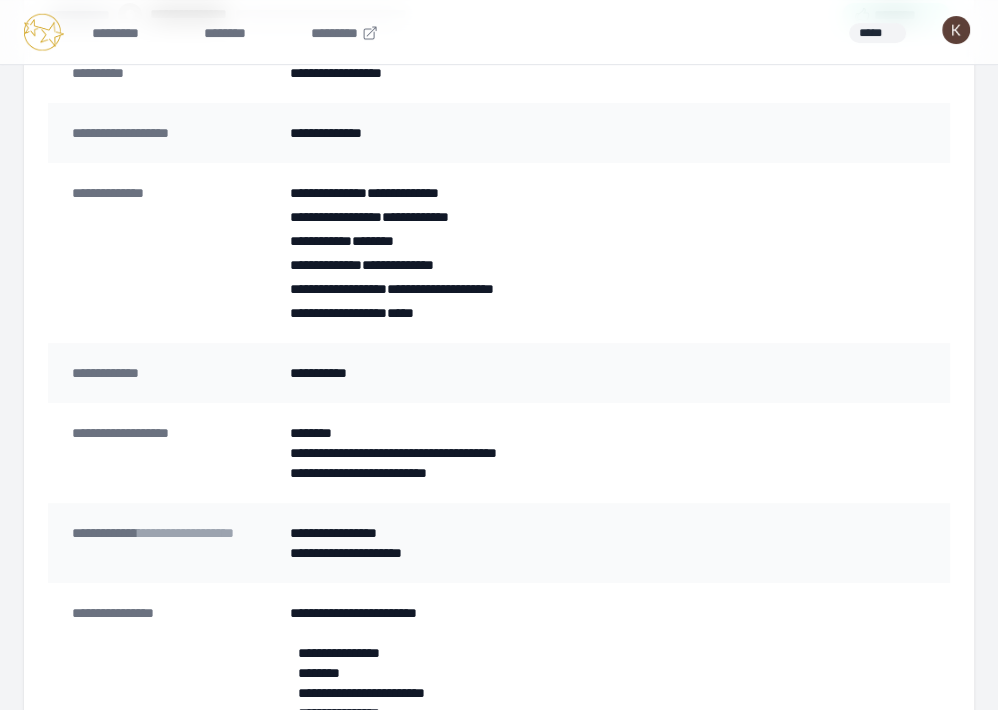 scroll, scrollTop: 211, scrollLeft: 0, axis: vertical 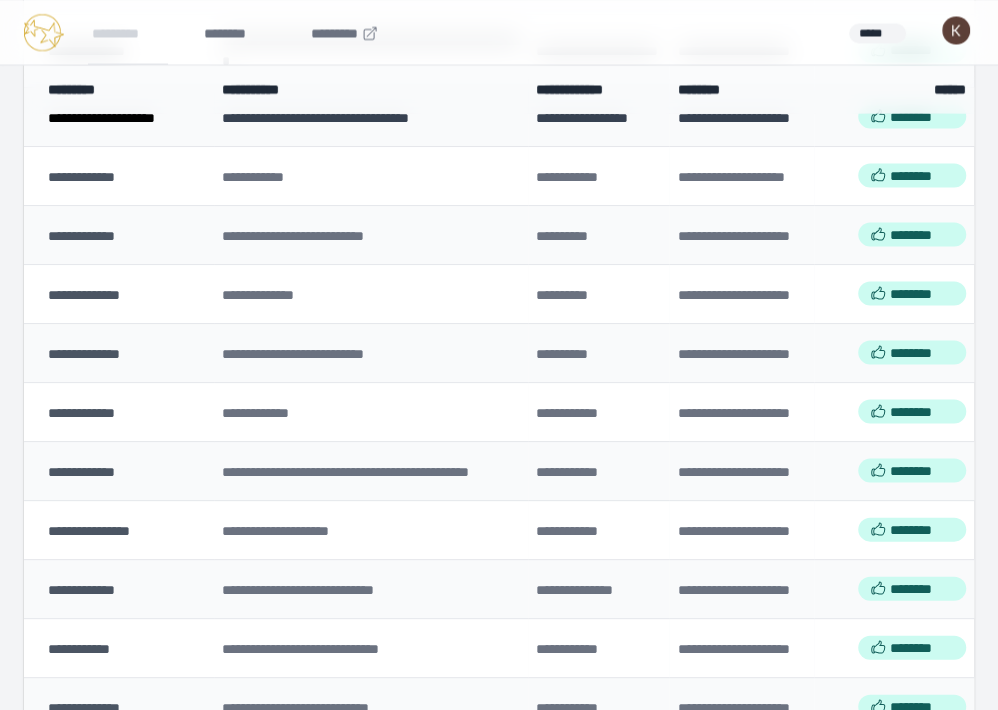 click on "[FIRST] [LAST] [EMAIL]" at bounding box center (101, 117) 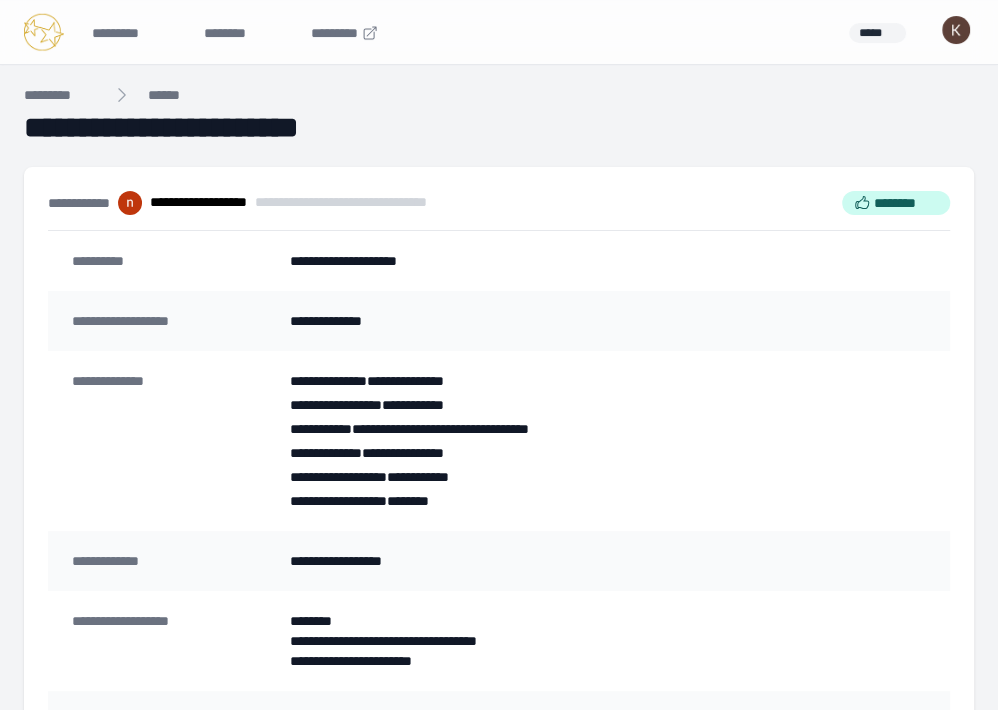scroll, scrollTop: 0, scrollLeft: 0, axis: both 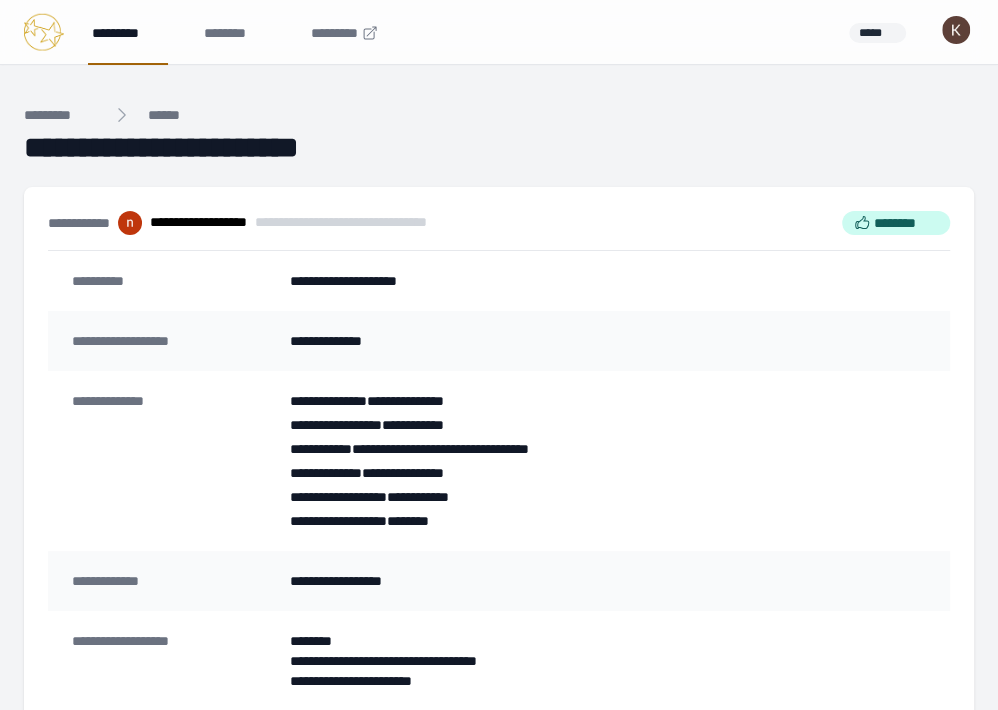 click on "*********" at bounding box center (128, 32) 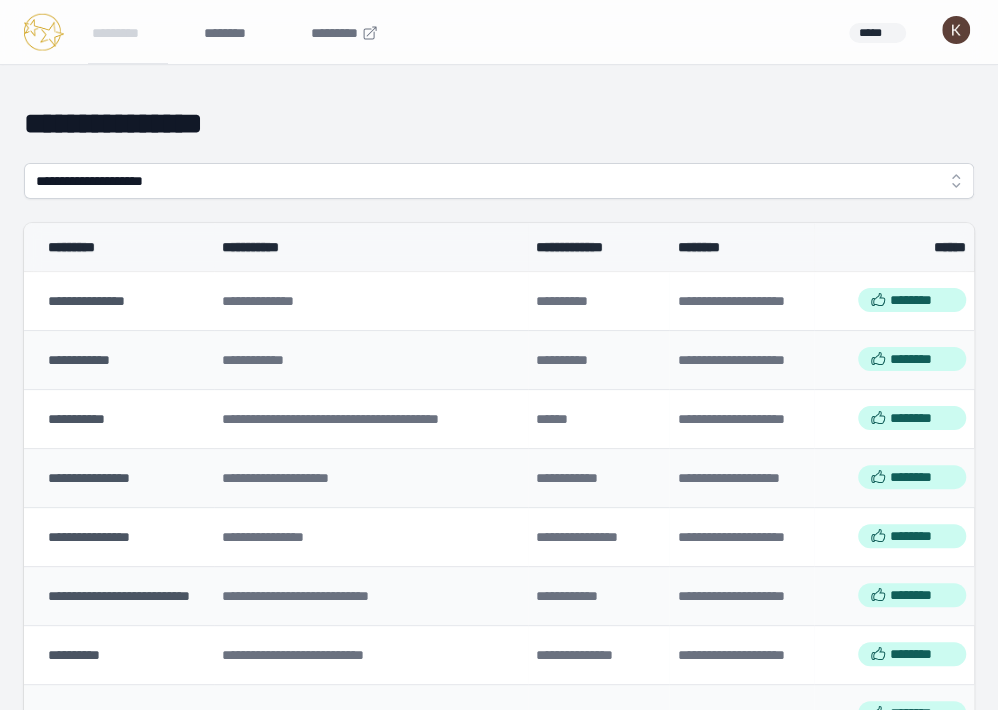 click on "*********" at bounding box center (128, 32) 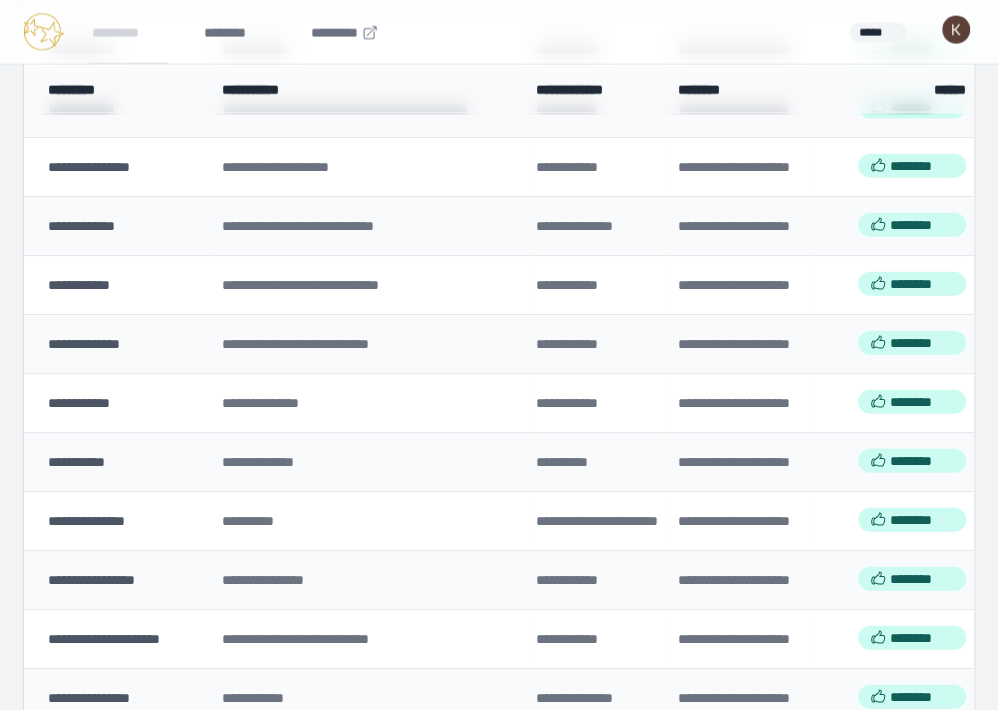 scroll, scrollTop: 2026, scrollLeft: 0, axis: vertical 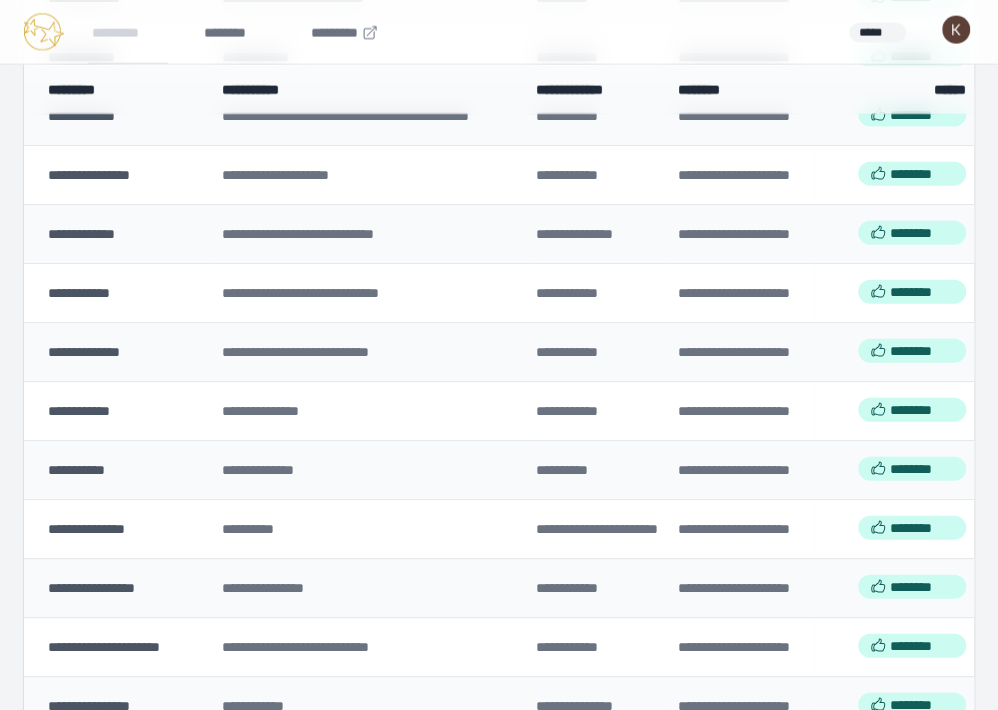 click on "[FIRST] [LAST] [EMAIL]" at bounding box center [81, -179] 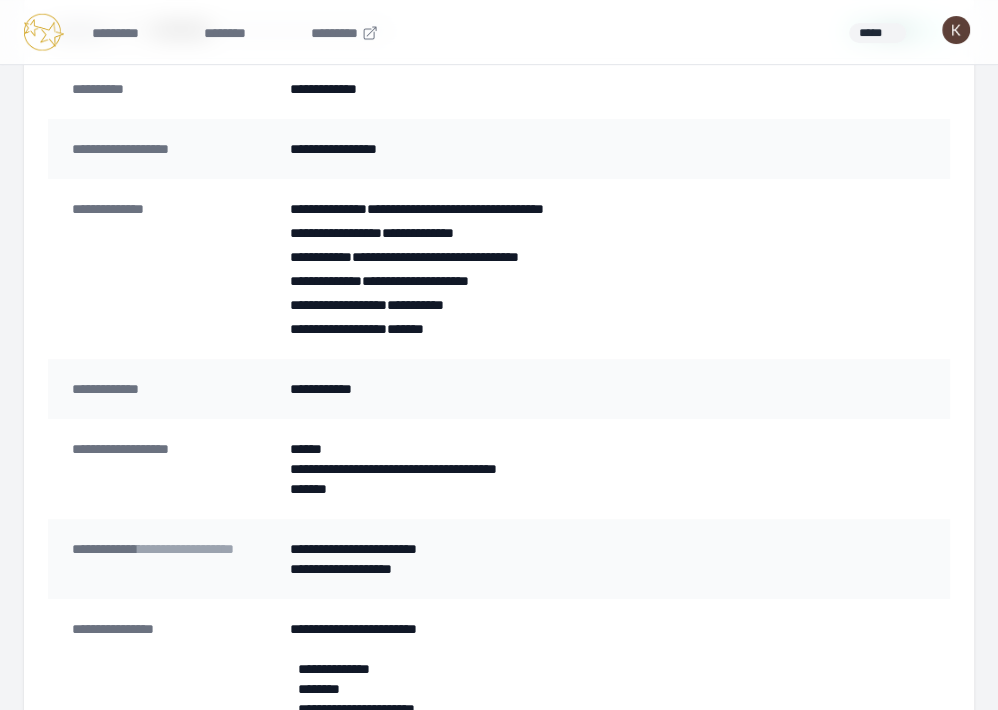 scroll, scrollTop: 206, scrollLeft: 0, axis: vertical 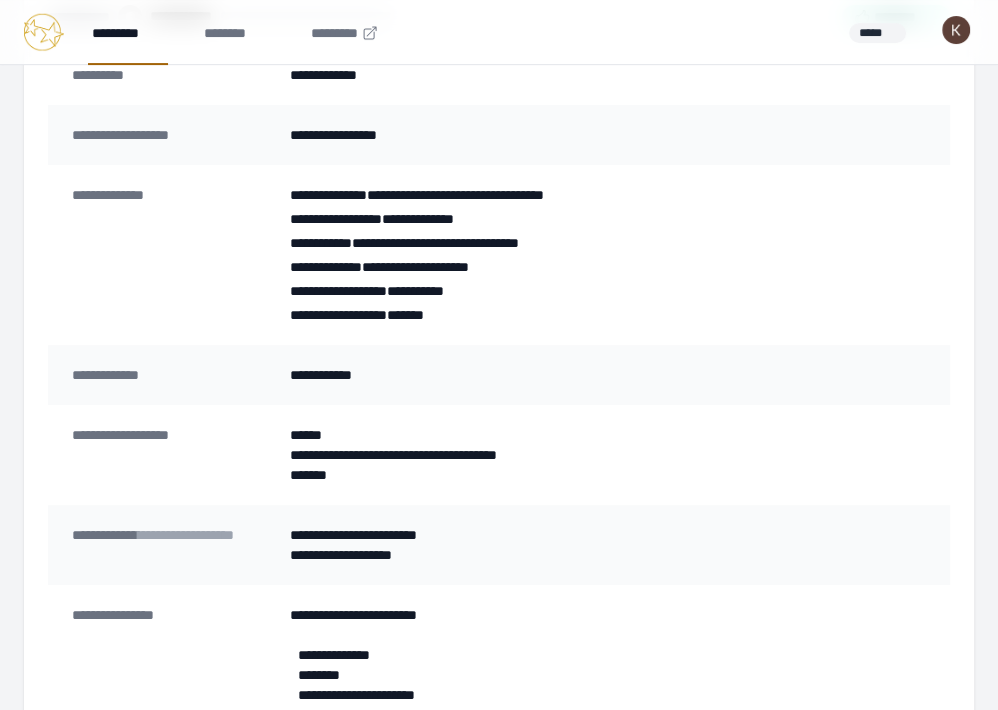 click on "*********" at bounding box center (128, 32) 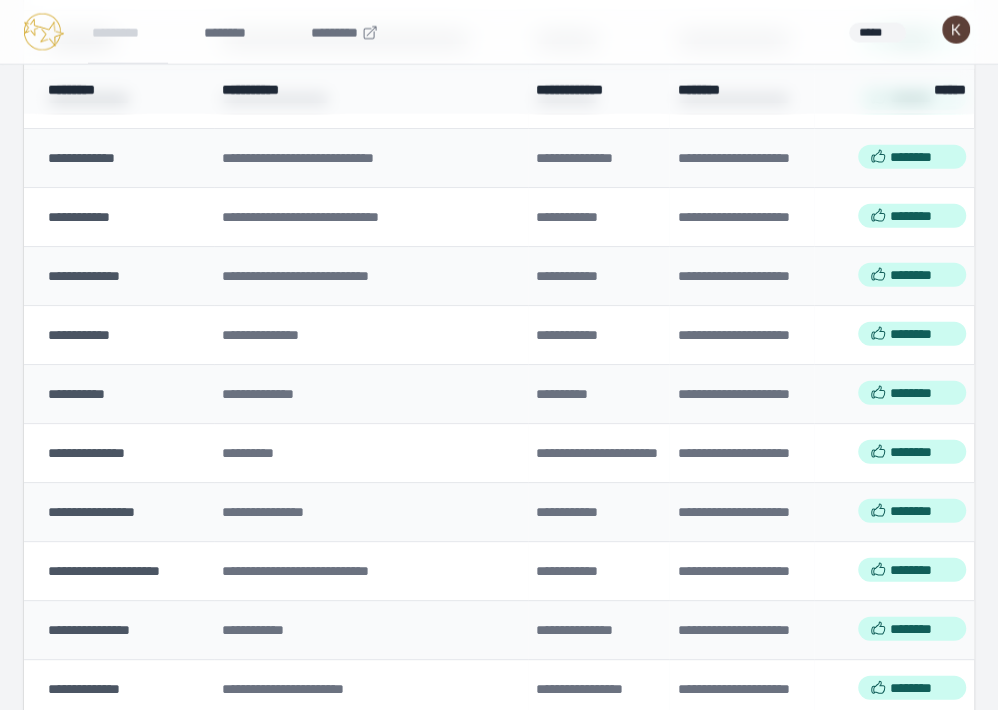 scroll, scrollTop: 2104, scrollLeft: 0, axis: vertical 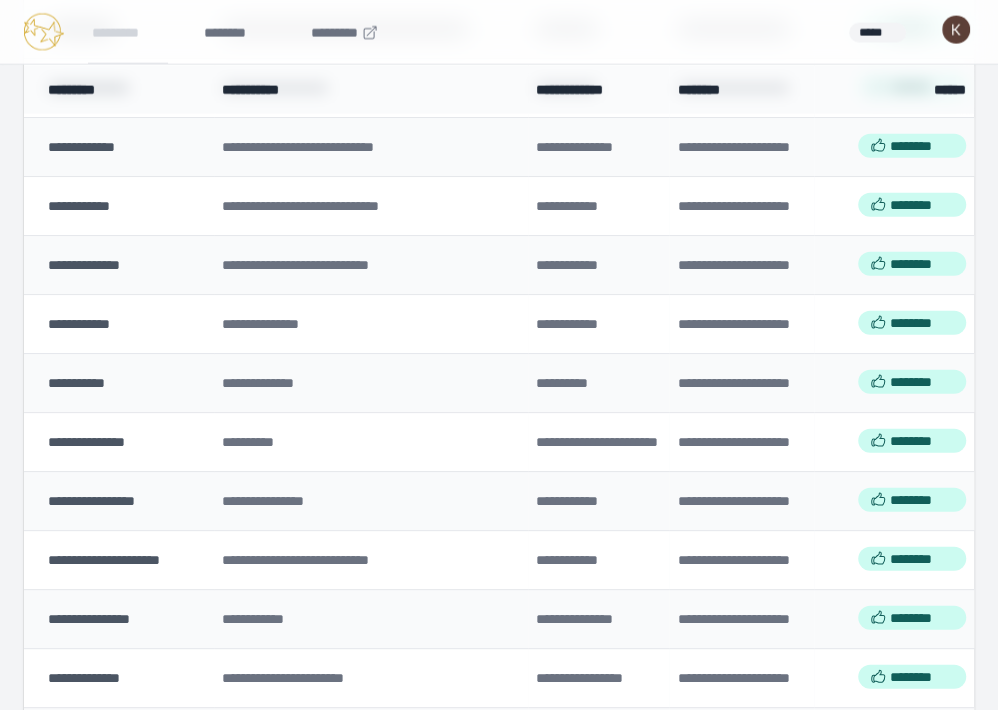 click on "[FIRST] [LAST] [EMAIL]" at bounding box center (119, -208) 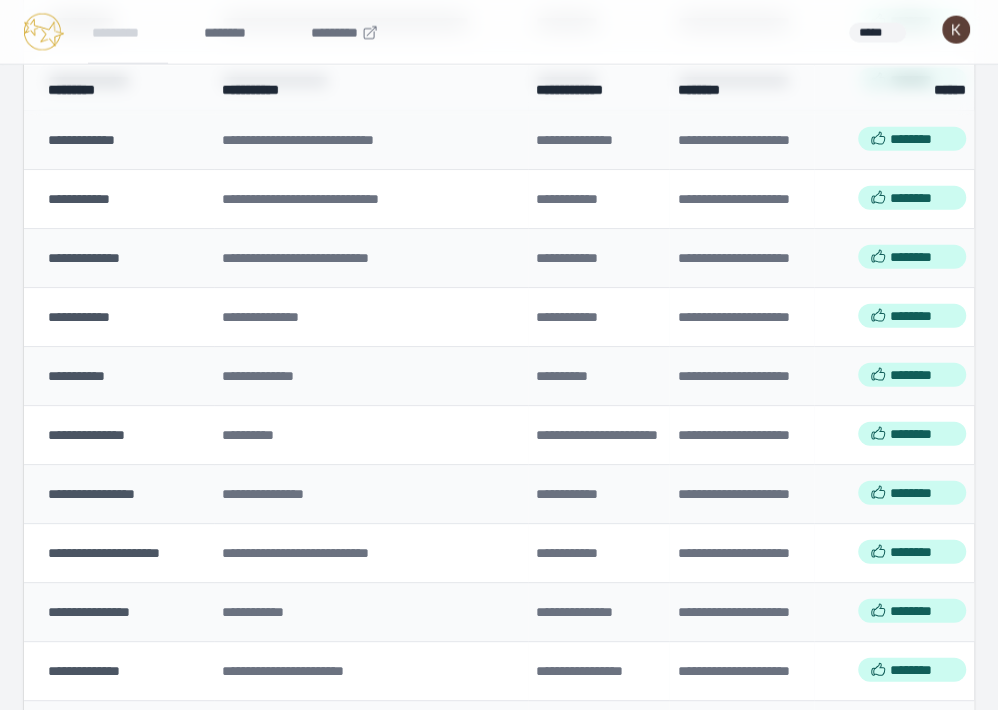 scroll, scrollTop: 2118, scrollLeft: 0, axis: vertical 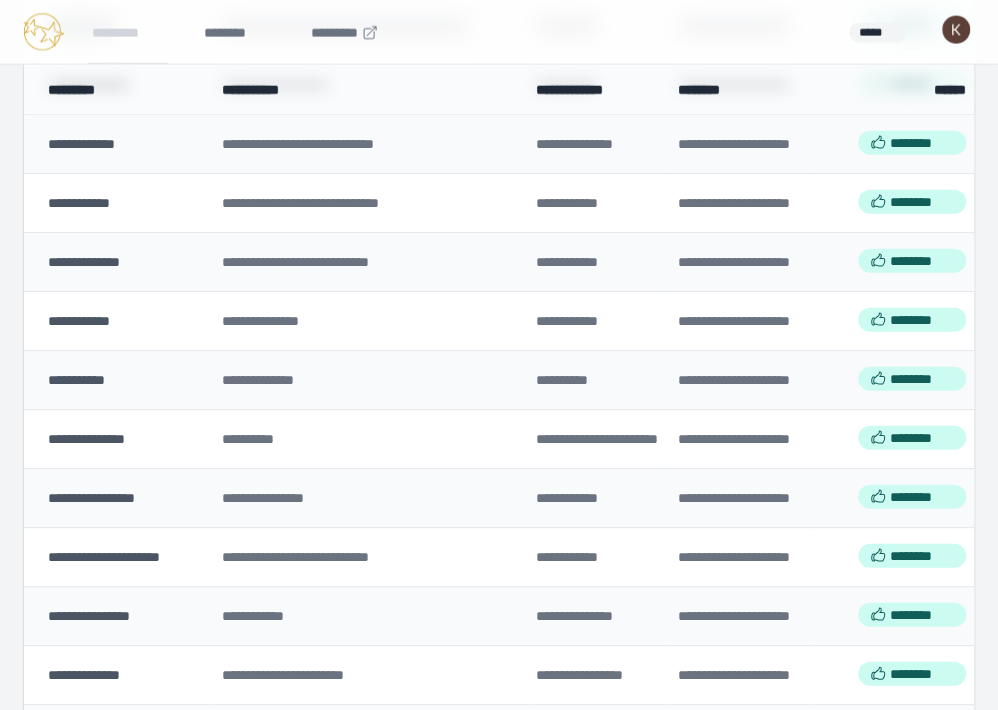 click on "[FIRST] [LAST] [EMAIL]" at bounding box center [81, -210] 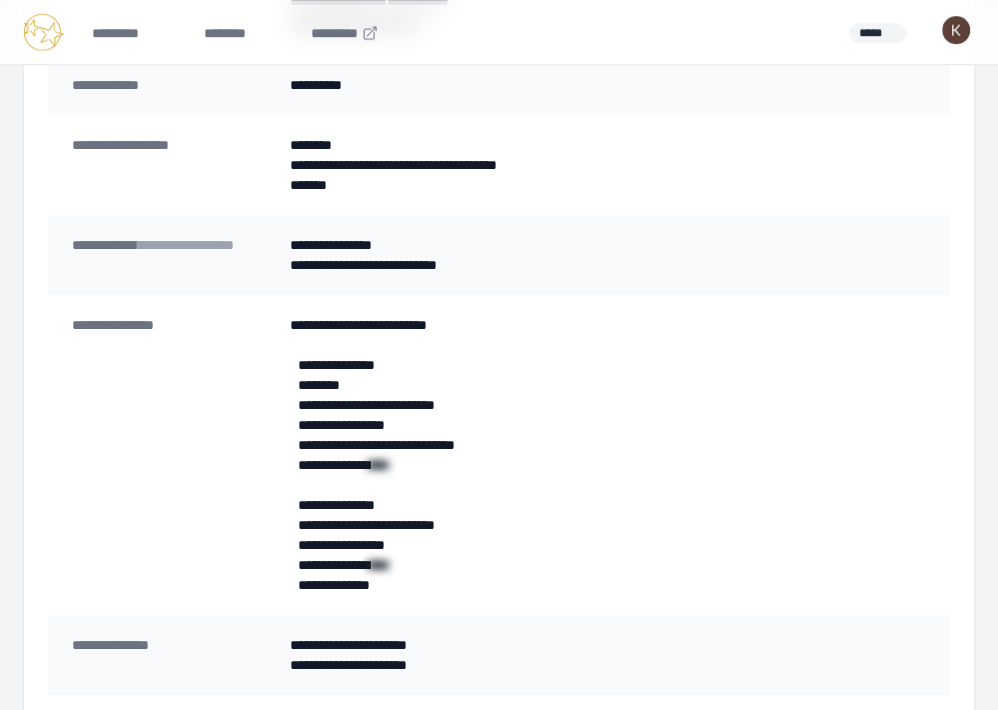 scroll, scrollTop: 0, scrollLeft: 0, axis: both 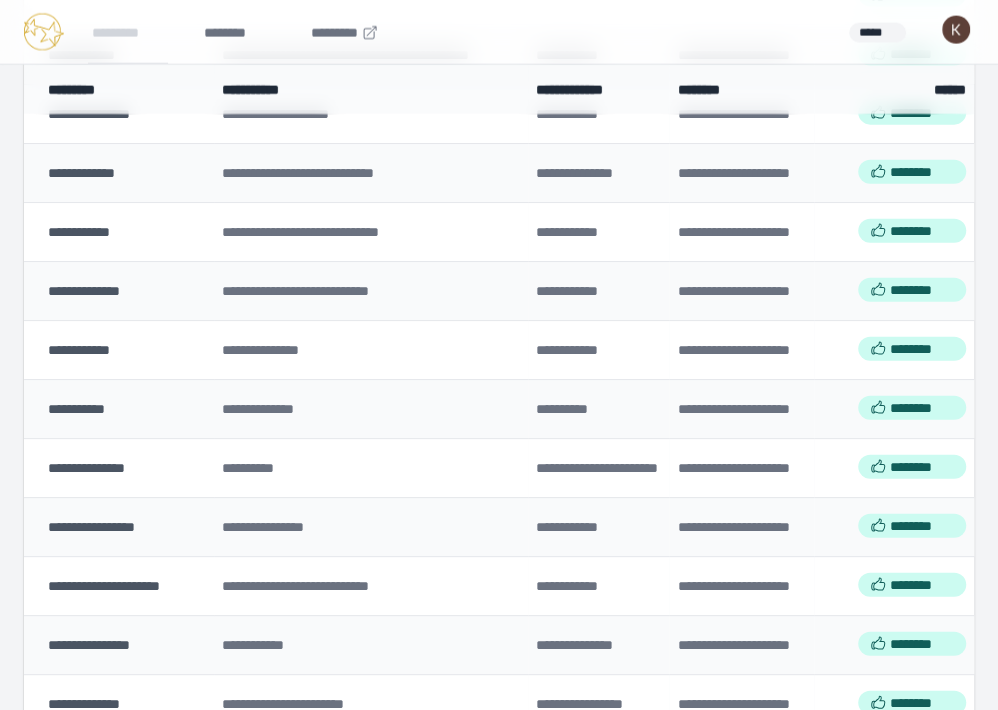 click on "[FIRST] [LAST] [EMAIL]" at bounding box center [84, -122] 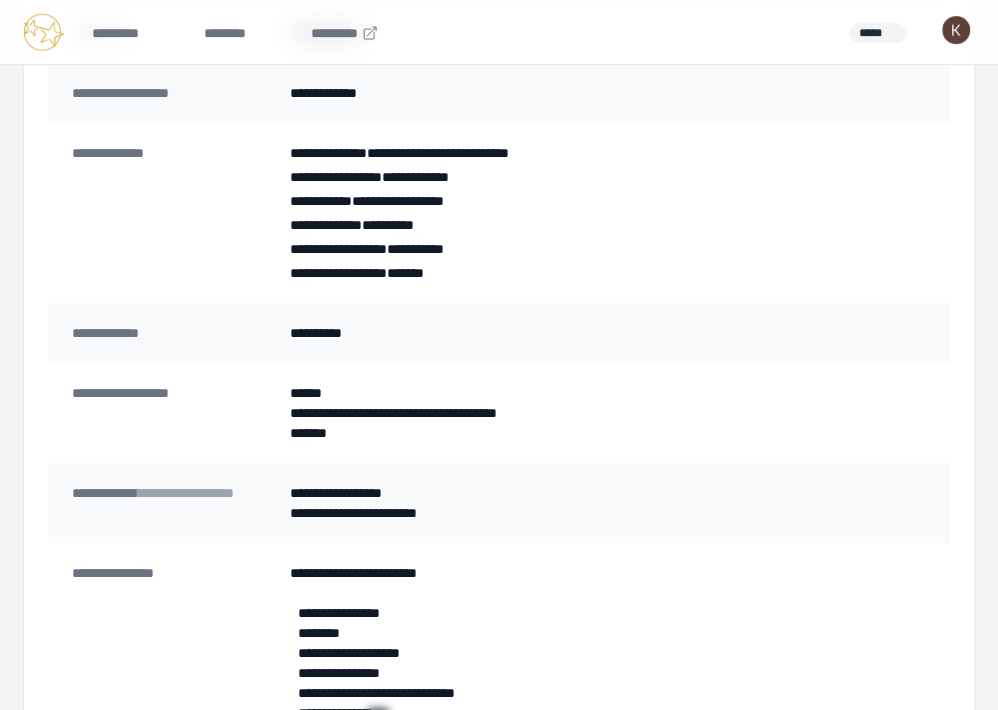 scroll, scrollTop: 375, scrollLeft: 0, axis: vertical 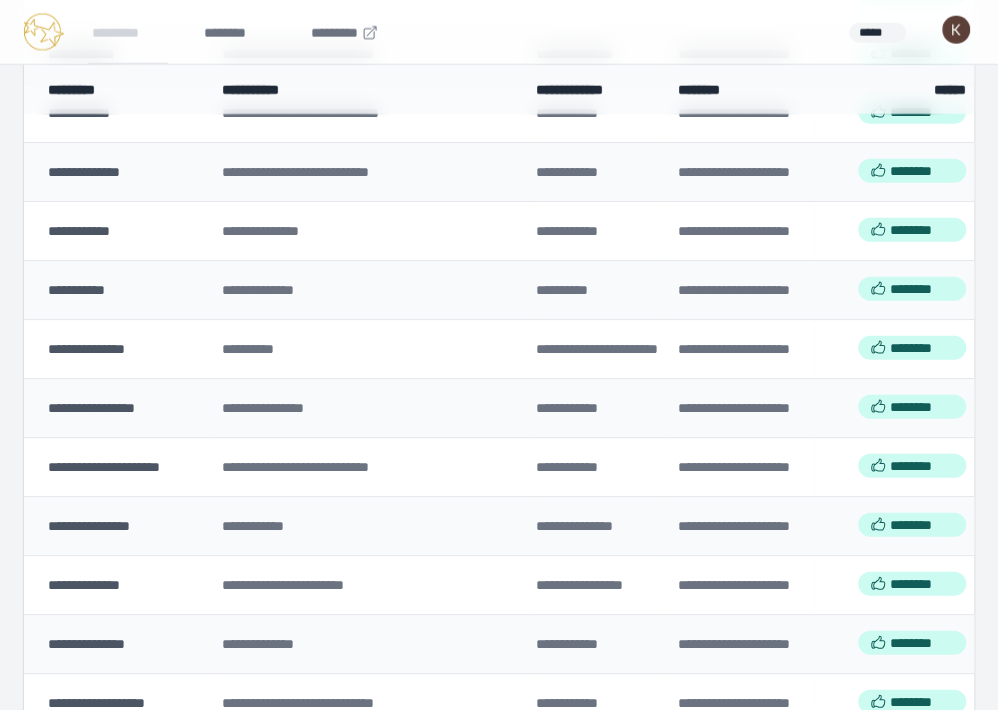 click on "[FIRST] [LAST] [EMAIL]" at bounding box center [84, -182] 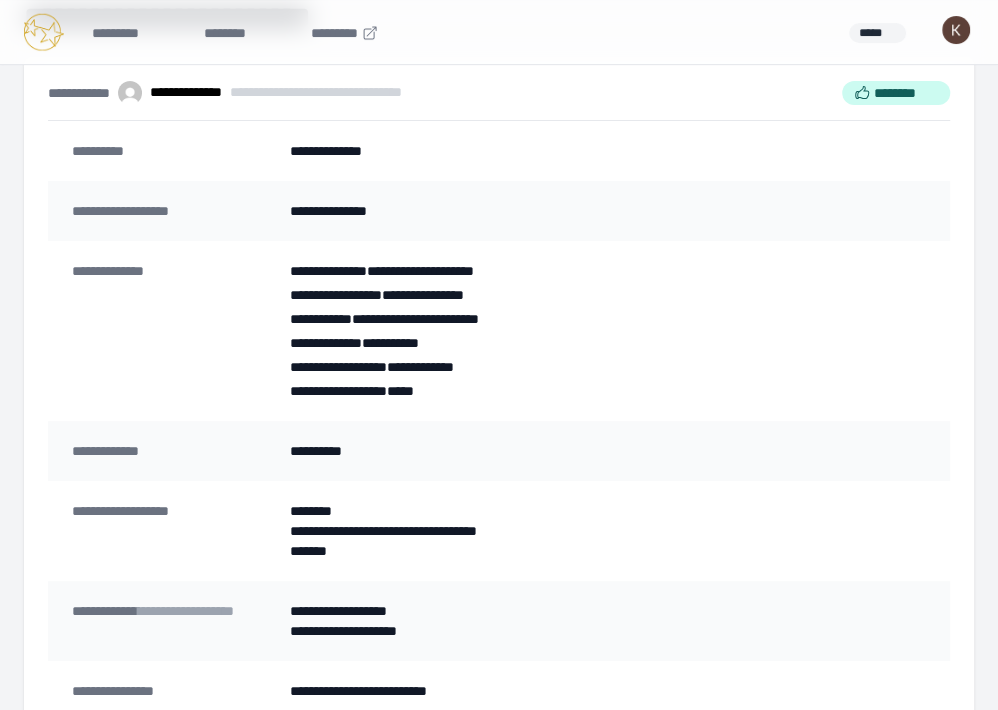 scroll, scrollTop: 150, scrollLeft: 0, axis: vertical 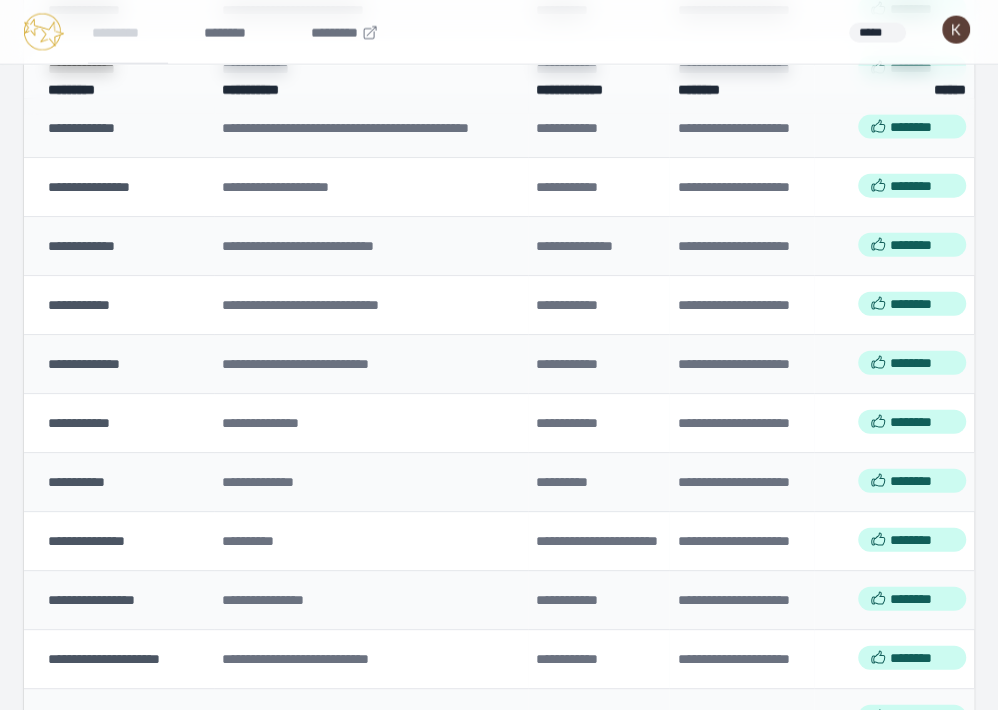 click on "[FIRST] [LAST] [EMAIL]" at bounding box center (119, 68) 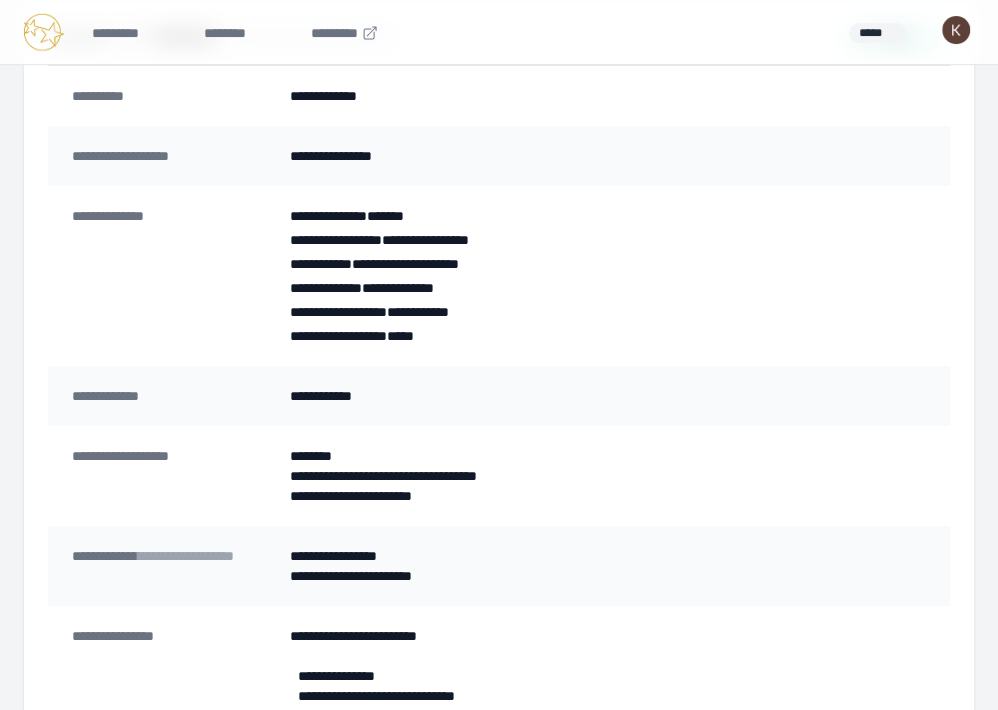scroll, scrollTop: 254, scrollLeft: 0, axis: vertical 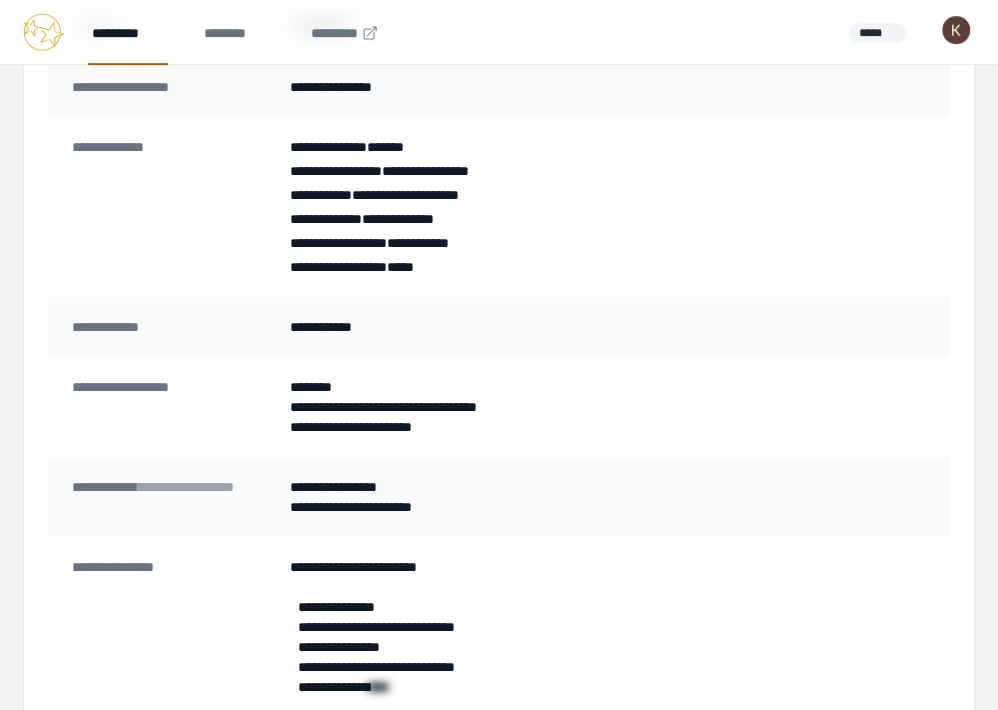 click on "*********" at bounding box center (128, 32) 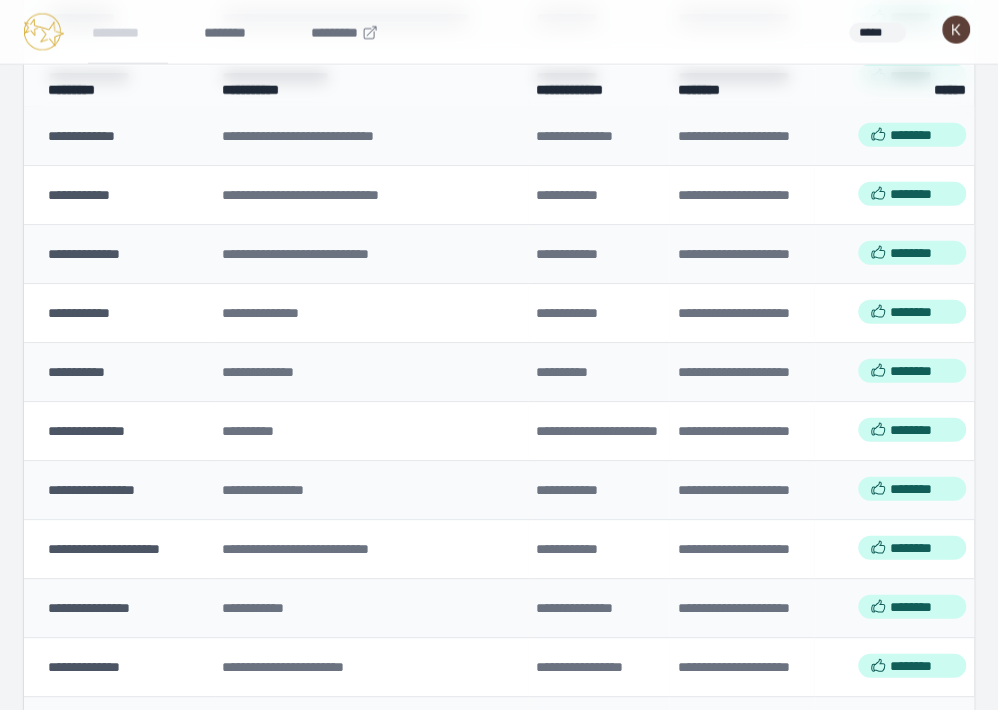 scroll, scrollTop: 2136, scrollLeft: 0, axis: vertical 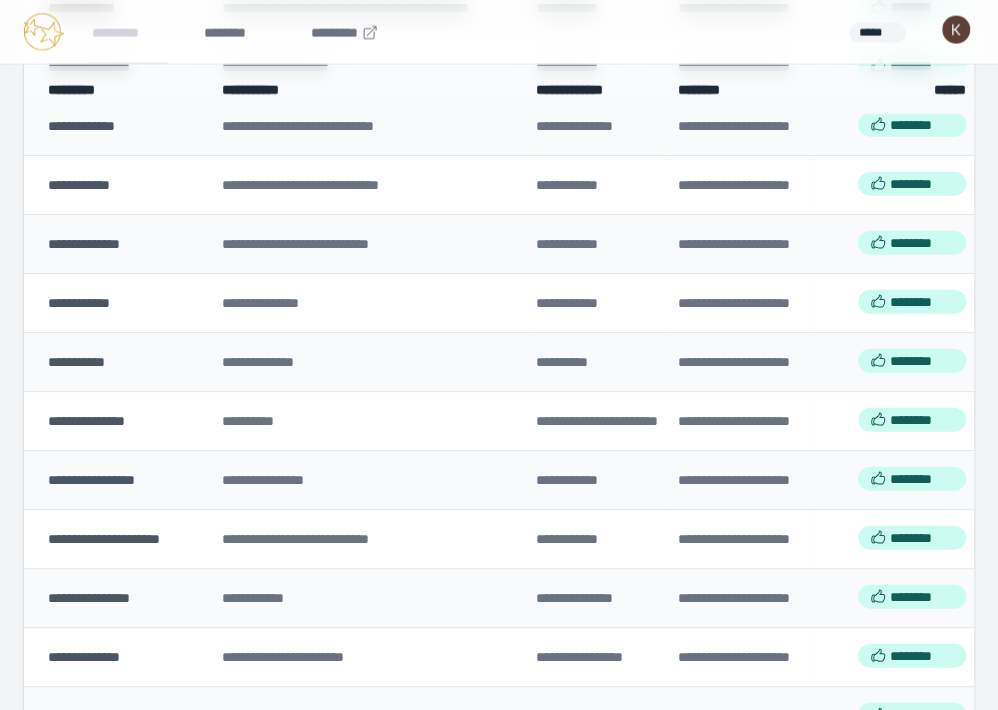 click on "**********" at bounding box center [81, 8] 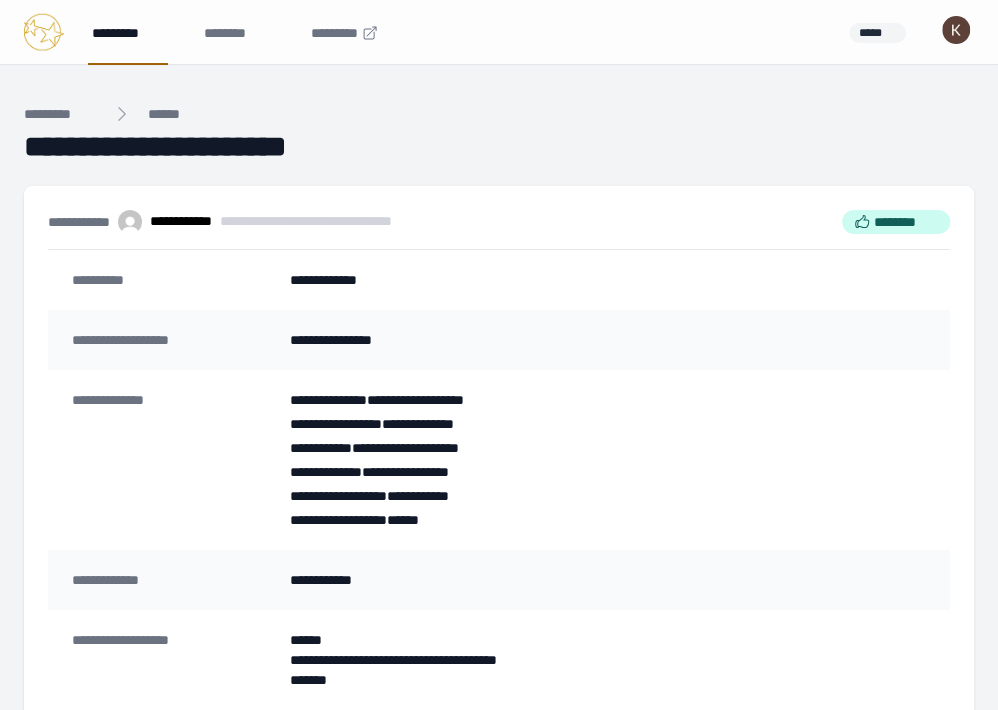 scroll, scrollTop: 0, scrollLeft: 0, axis: both 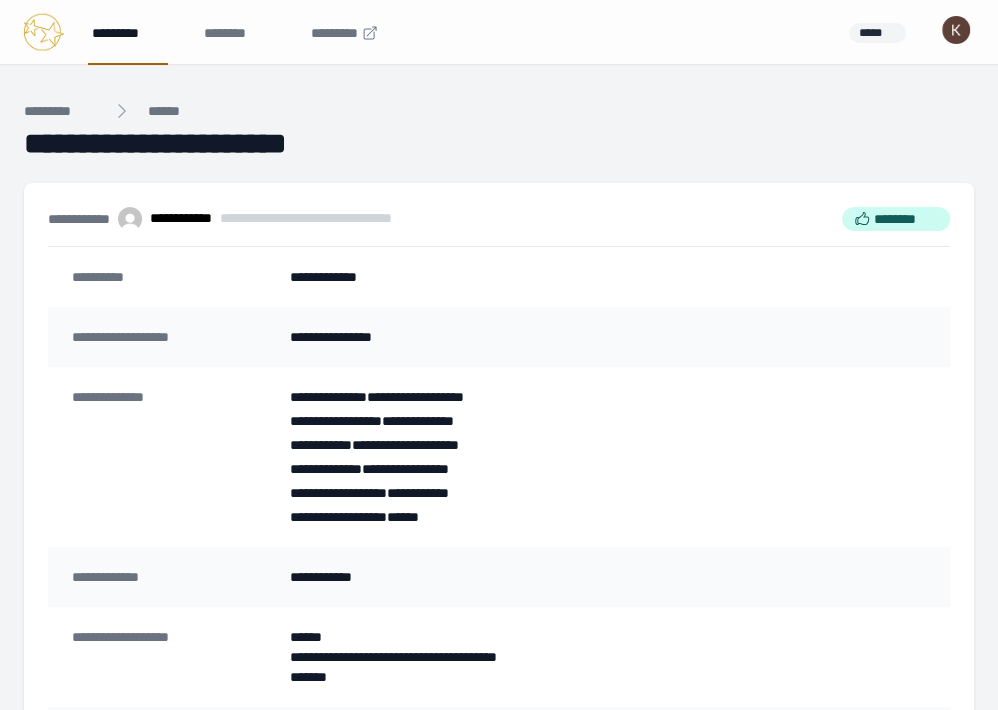 click on "*********" at bounding box center (128, 32) 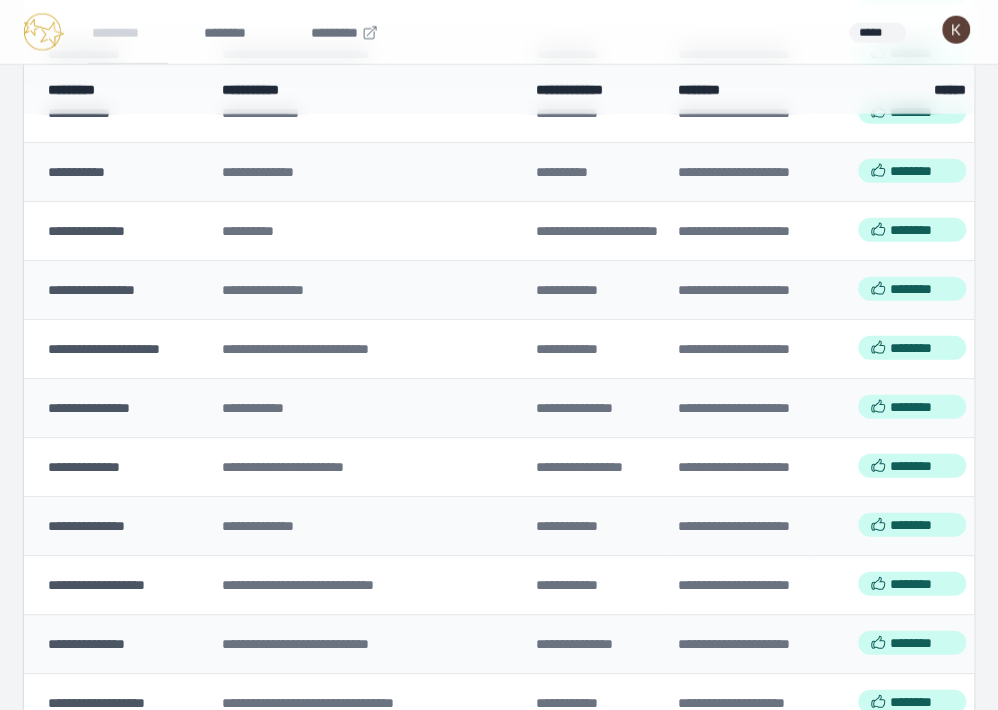 scroll, scrollTop: 2361, scrollLeft: 0, axis: vertical 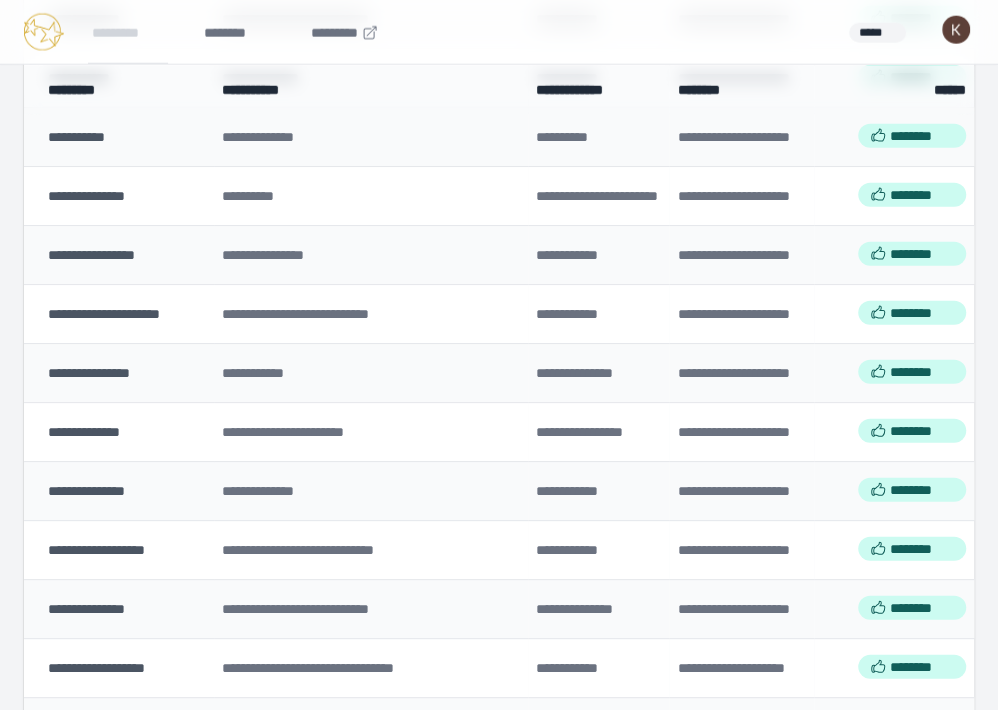 click on "[FIRST] [LAST] [EMAIL]" at bounding box center (89, -158) 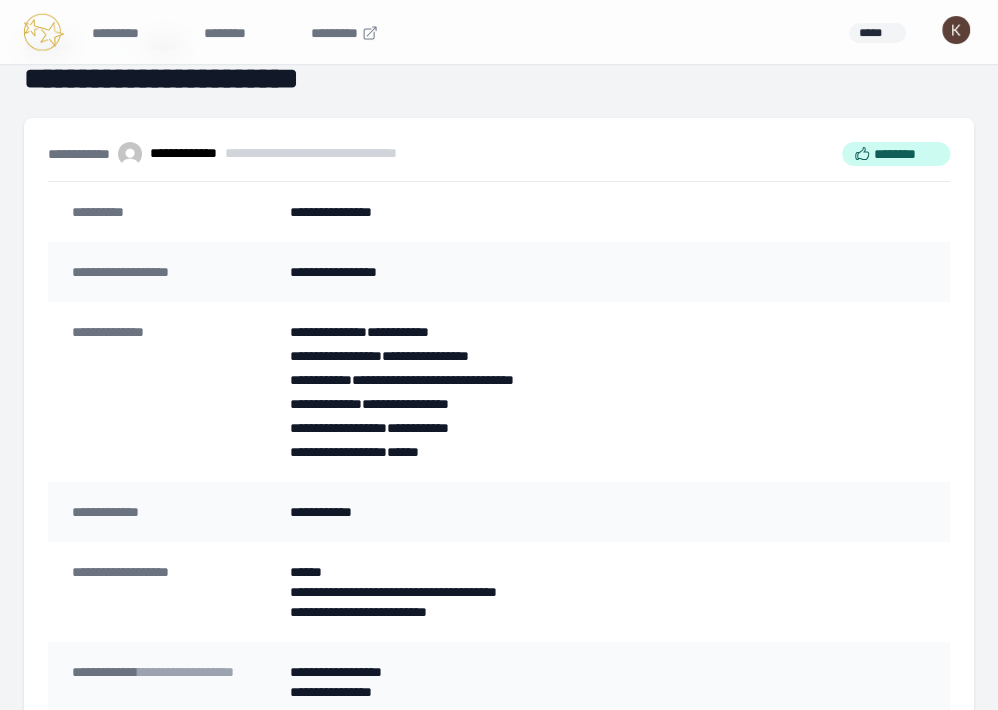 scroll, scrollTop: 63, scrollLeft: 0, axis: vertical 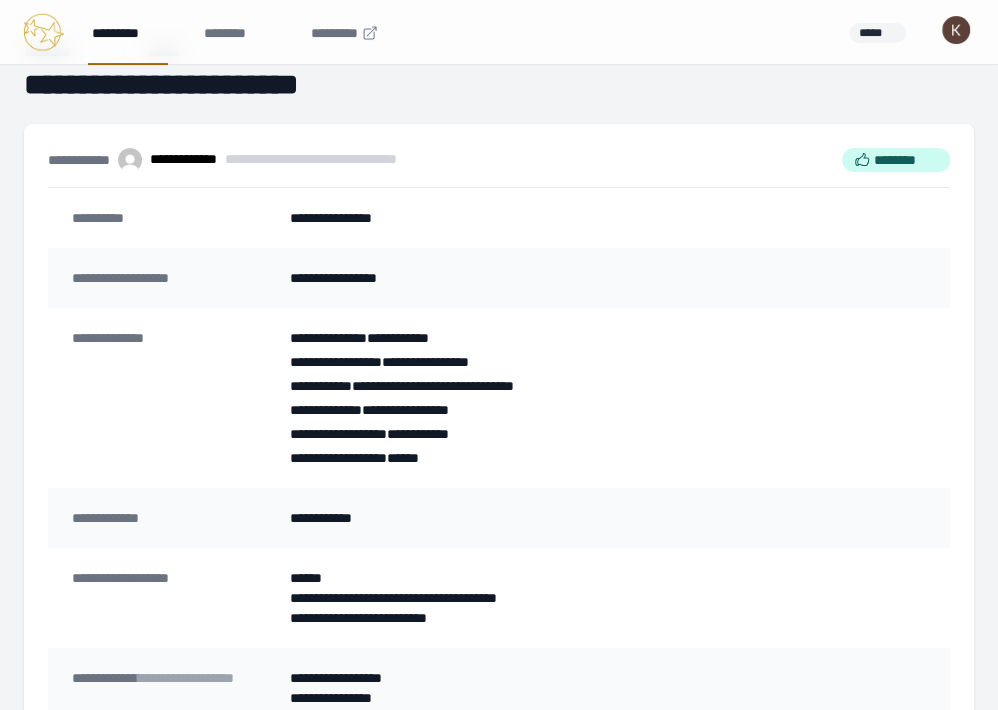 click on "*********" at bounding box center [128, 32] 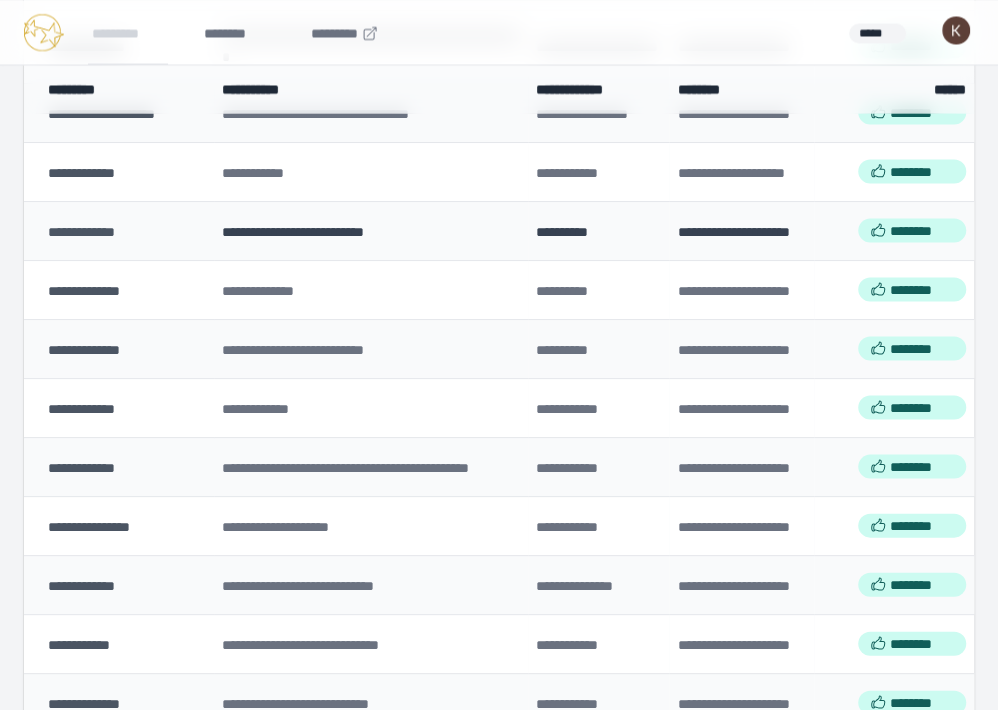 scroll, scrollTop: 1775, scrollLeft: 0, axis: vertical 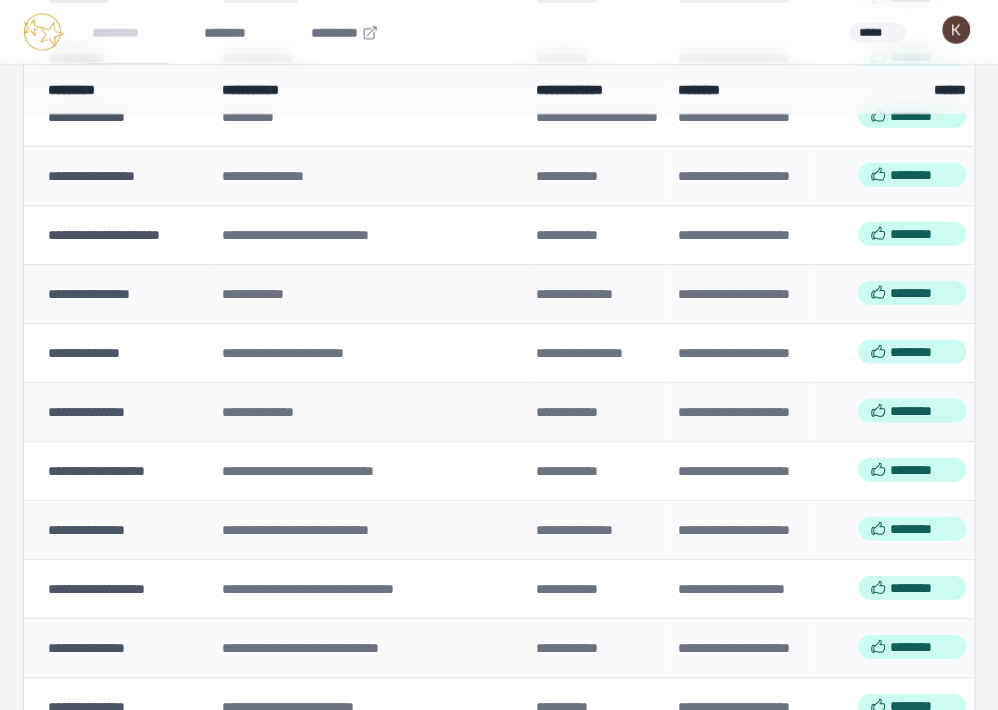 click on "[FIRST] [LAST] [EMAIL]" at bounding box center [81, -178] 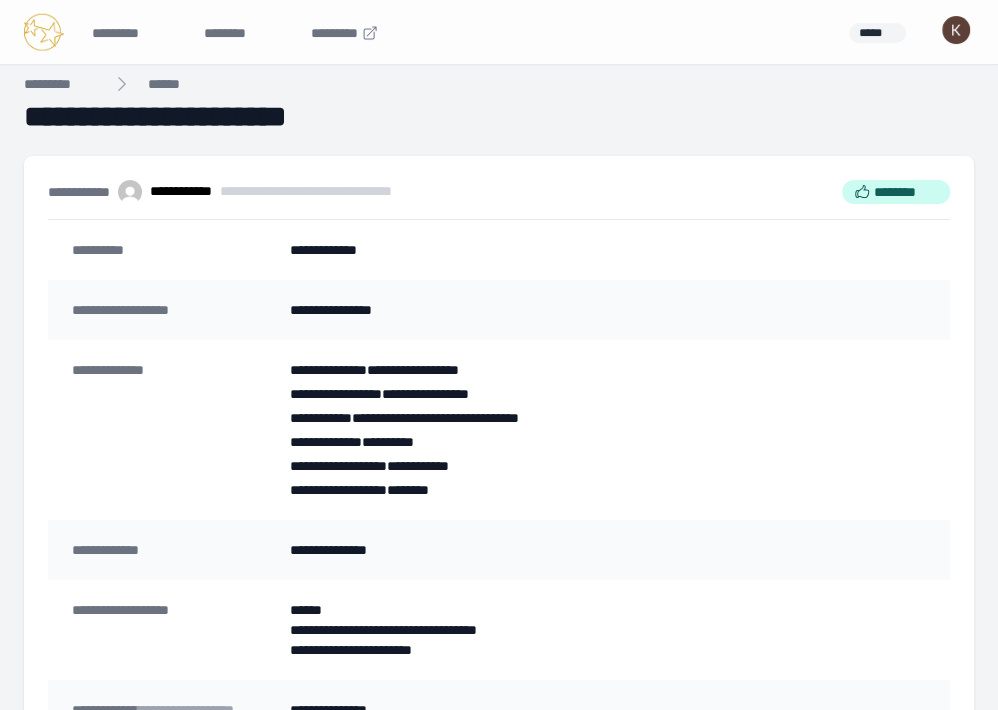scroll, scrollTop: 0, scrollLeft: 0, axis: both 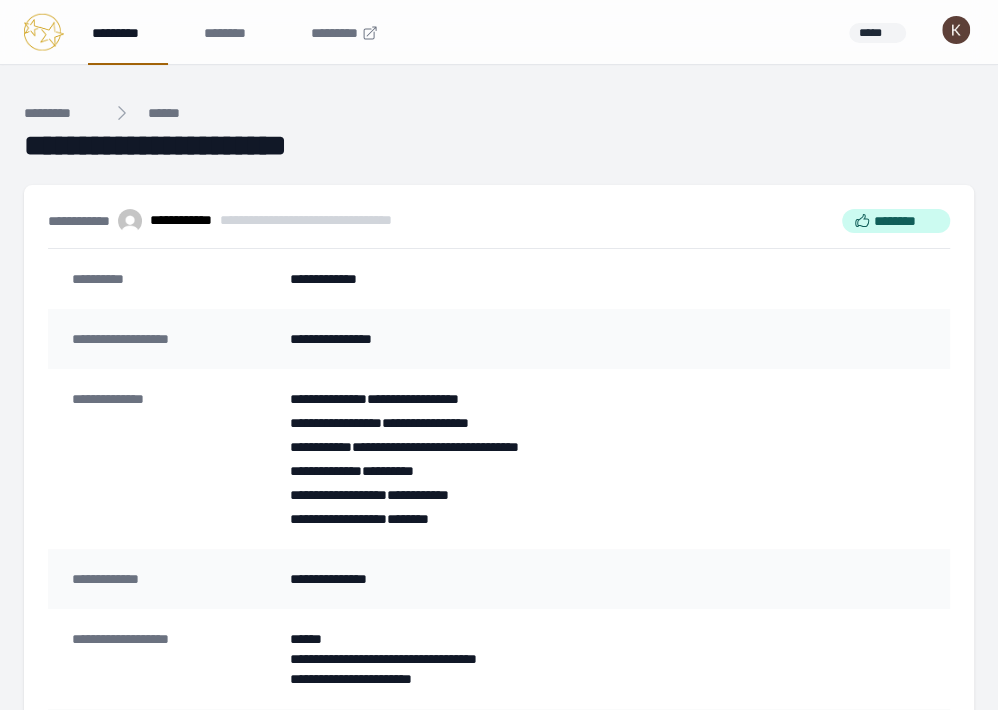 click on "*********" at bounding box center [128, 32] 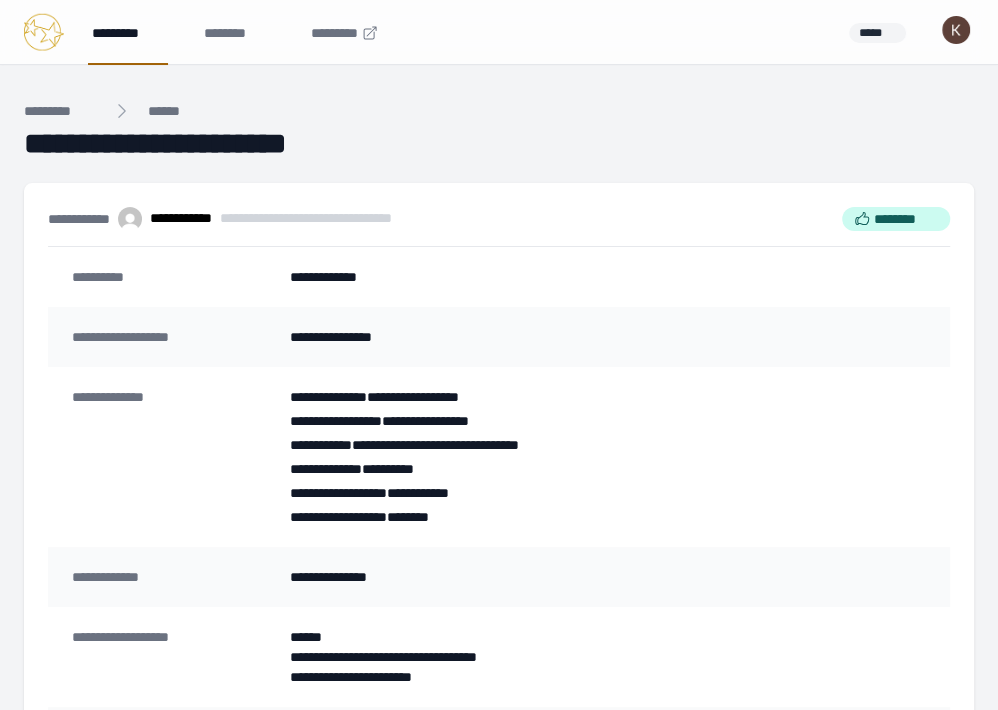 scroll, scrollTop: 6, scrollLeft: 0, axis: vertical 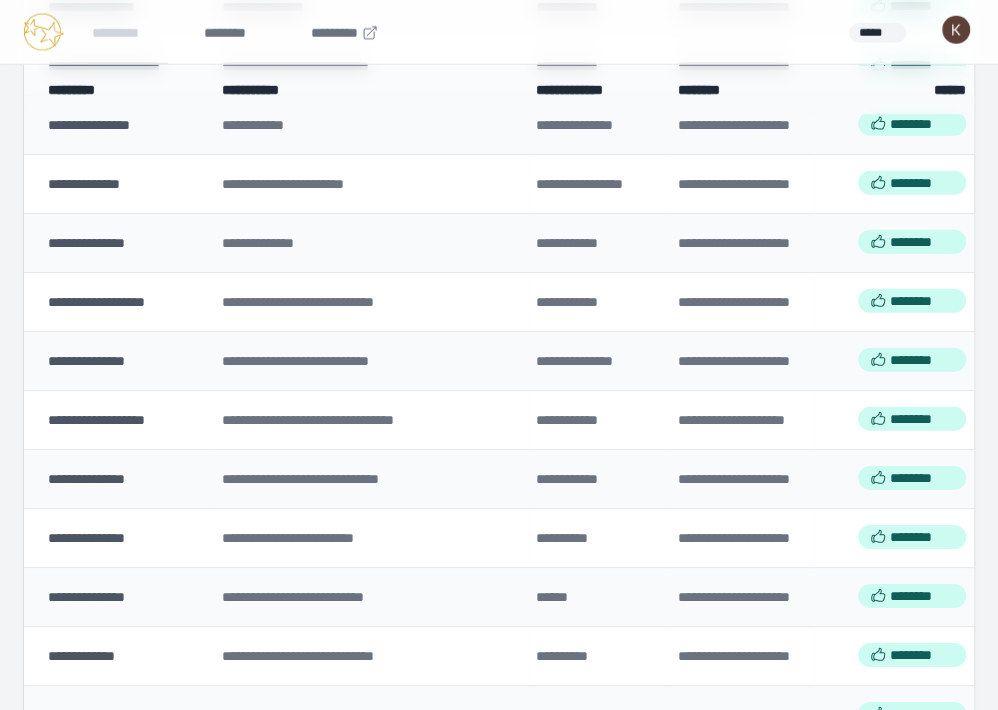 click on "[FIRST] [LAST] [EMAIL]" at bounding box center [79, -288] 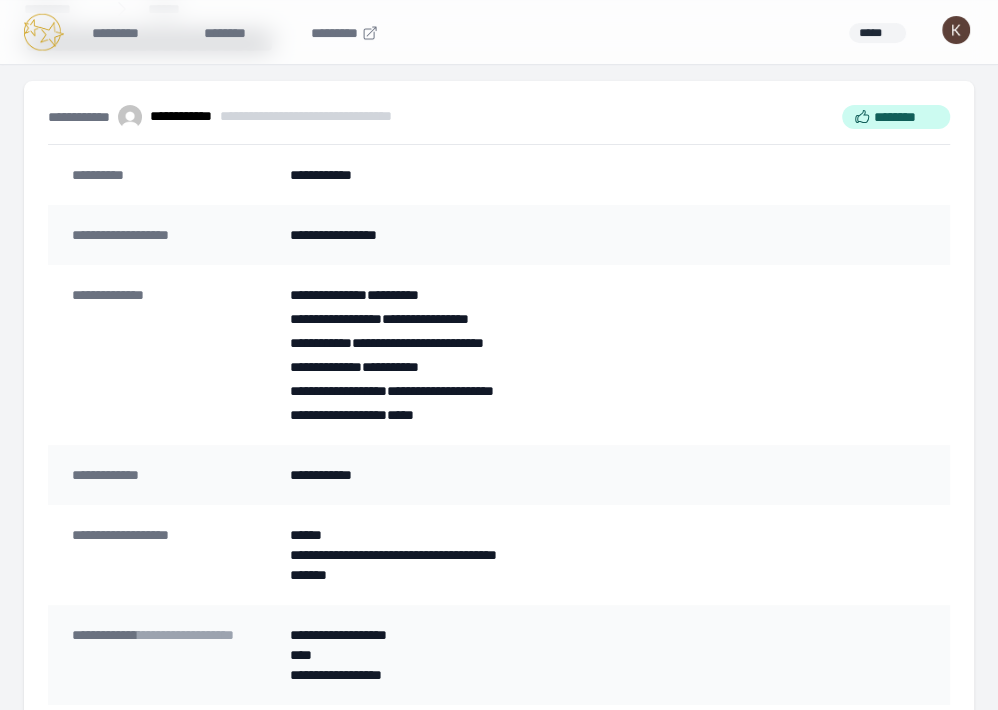 scroll, scrollTop: 106, scrollLeft: 0, axis: vertical 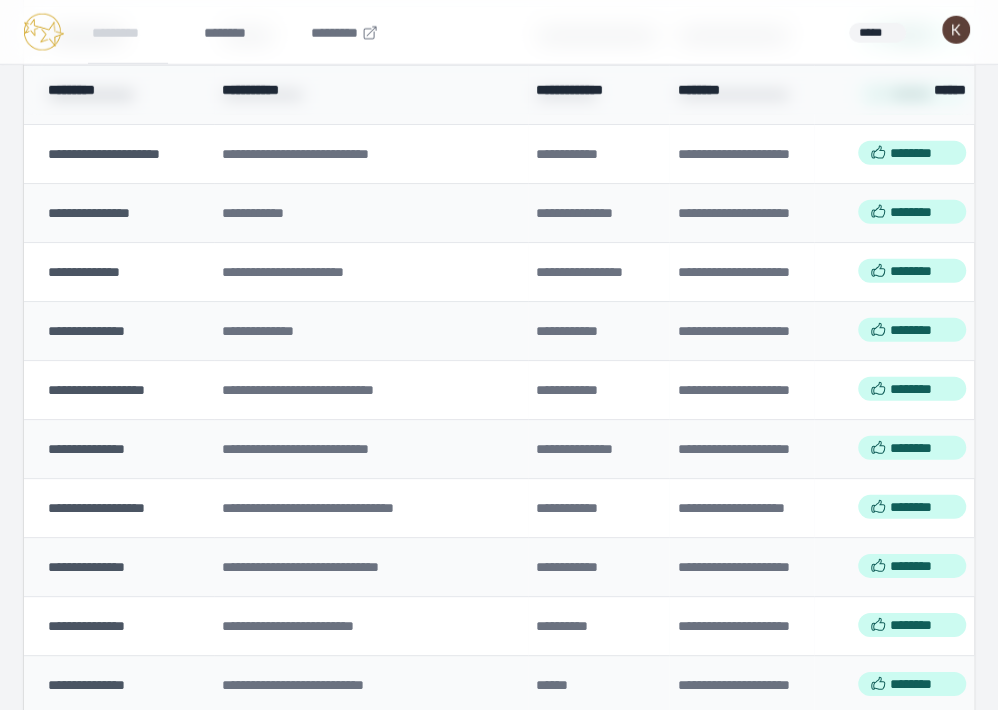 click on "[FIRST] [LAST] [EMAIL]" at bounding box center [79, -82] 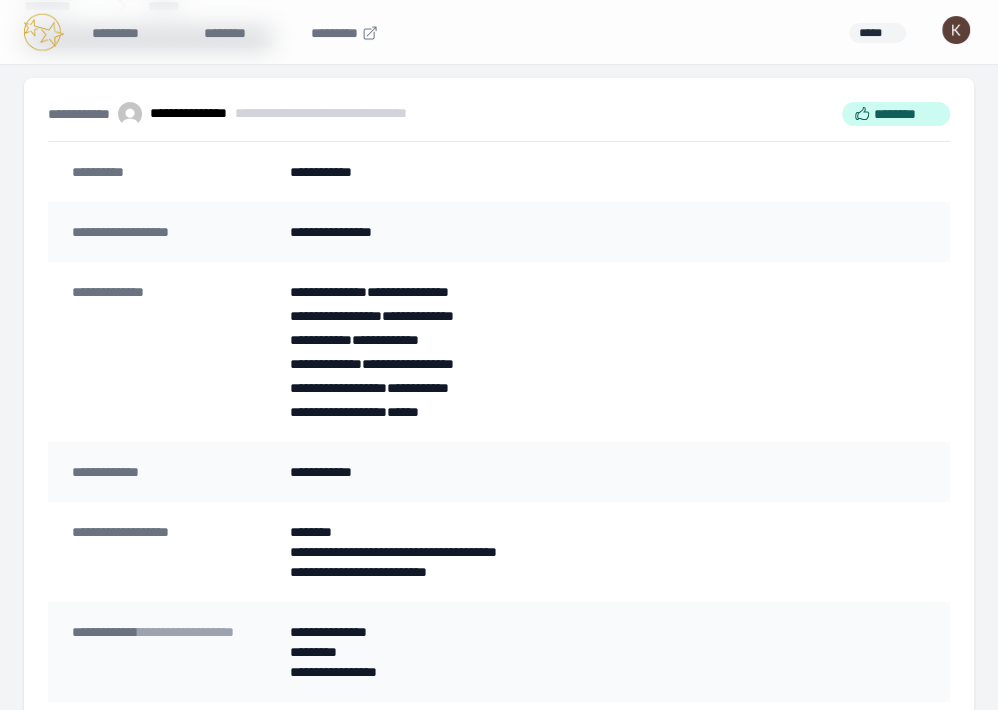scroll, scrollTop: 0, scrollLeft: 0, axis: both 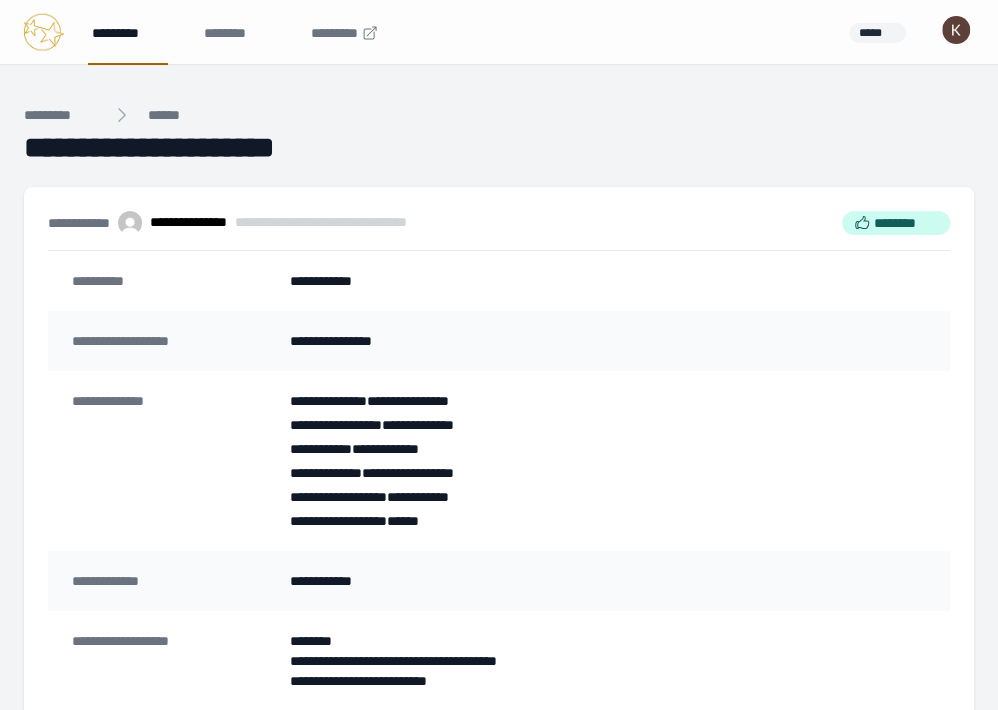 click on "*********" at bounding box center (128, 32) 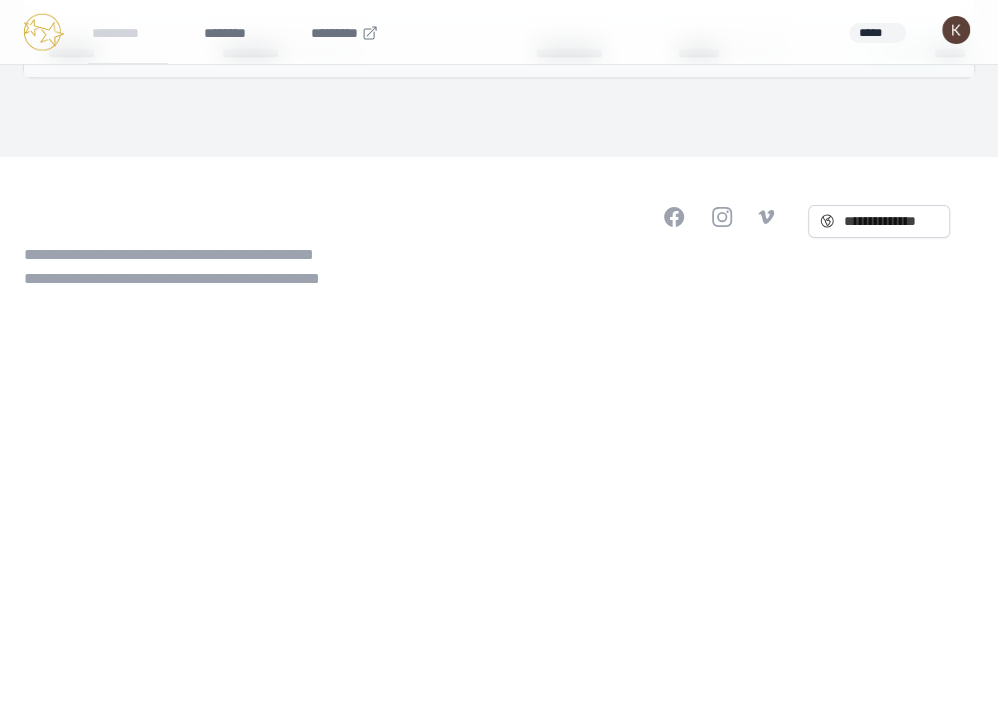 scroll, scrollTop: 3428, scrollLeft: 0, axis: vertical 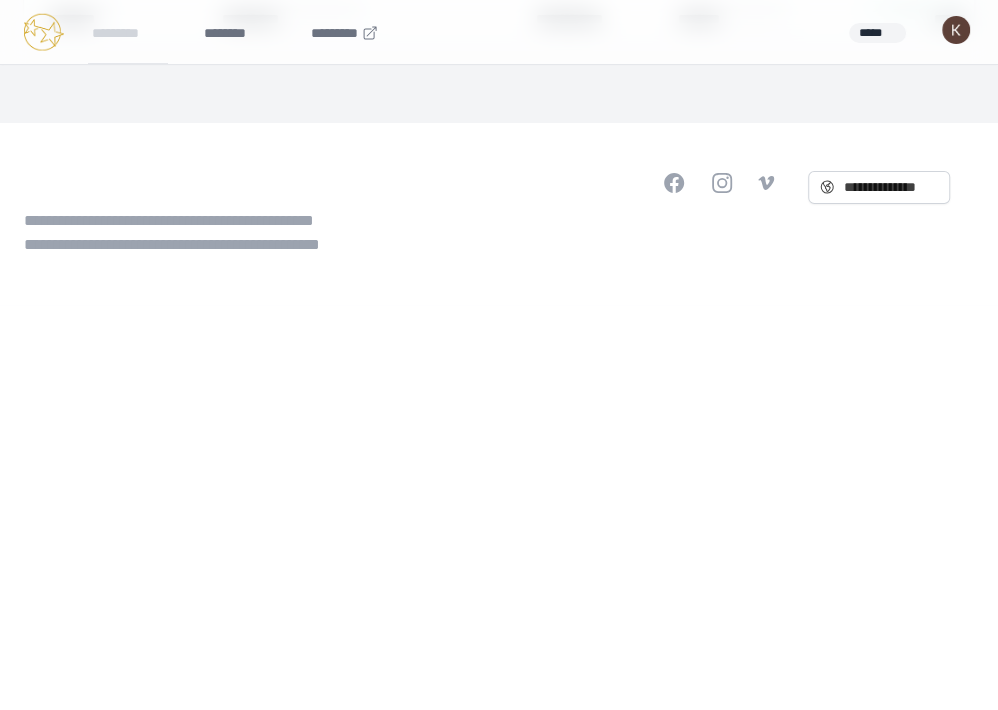 click on "[FIRST] [LAST] [EMAIL]" at bounding box center (86, -281) 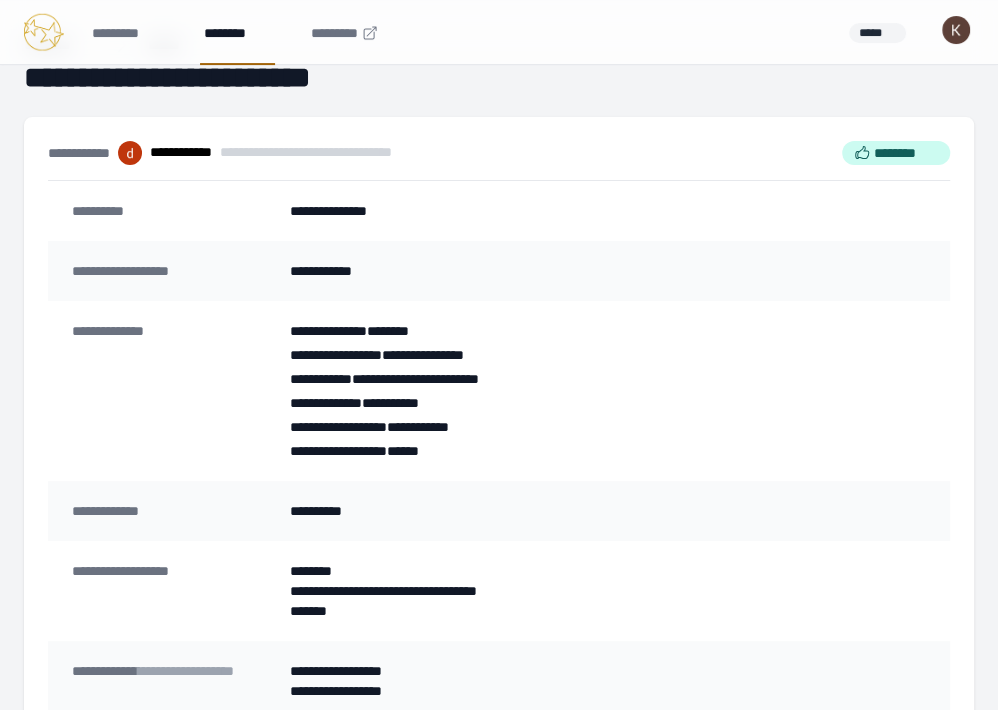 scroll, scrollTop: 0, scrollLeft: 0, axis: both 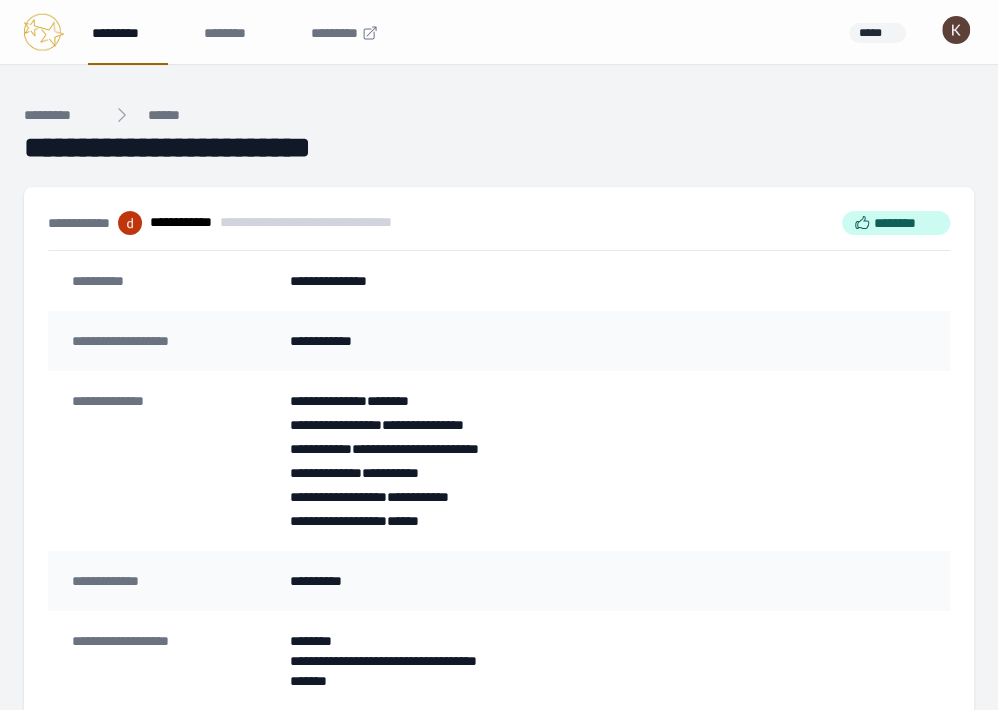 click on "*********" at bounding box center (128, 32) 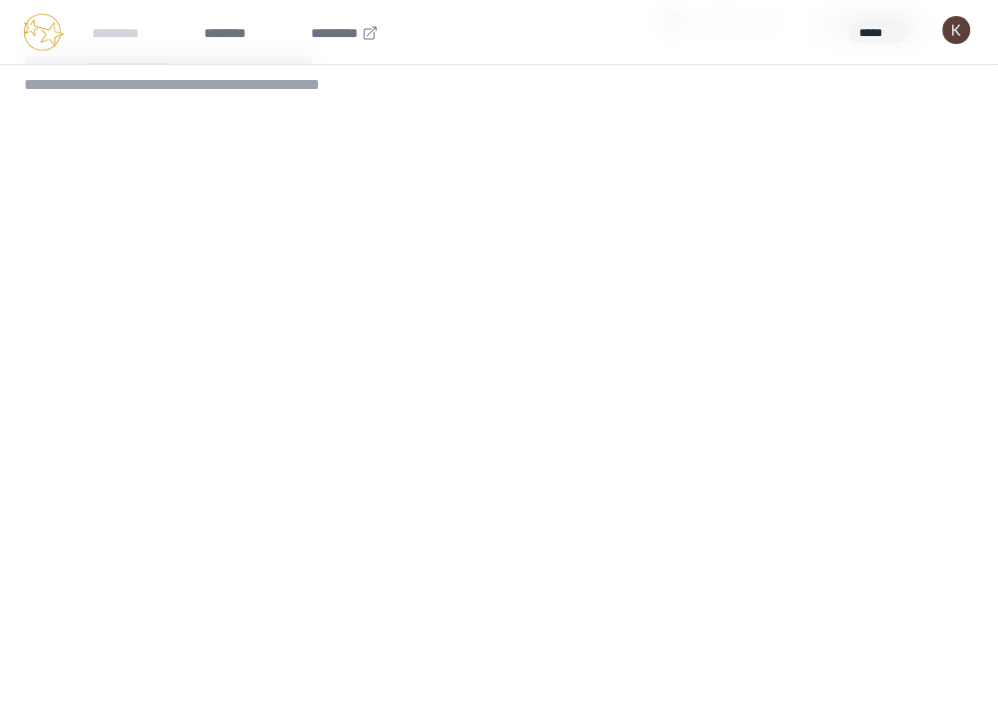 scroll, scrollTop: 3589, scrollLeft: 0, axis: vertical 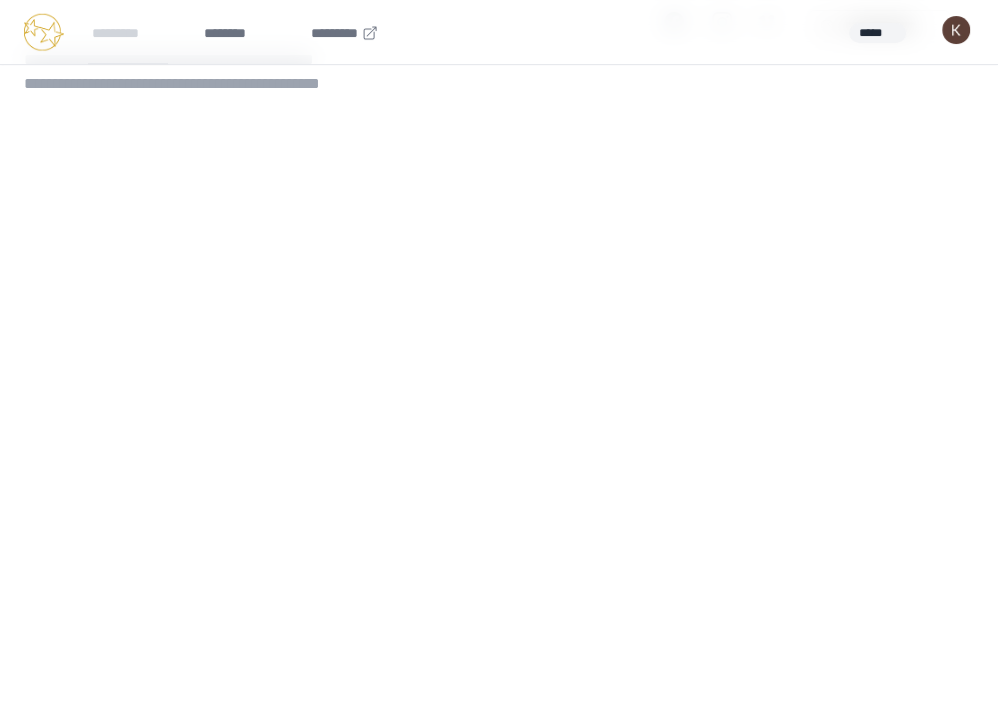 click on "[FIRST] [LAST] [EMAIL]" at bounding box center (86, -383) 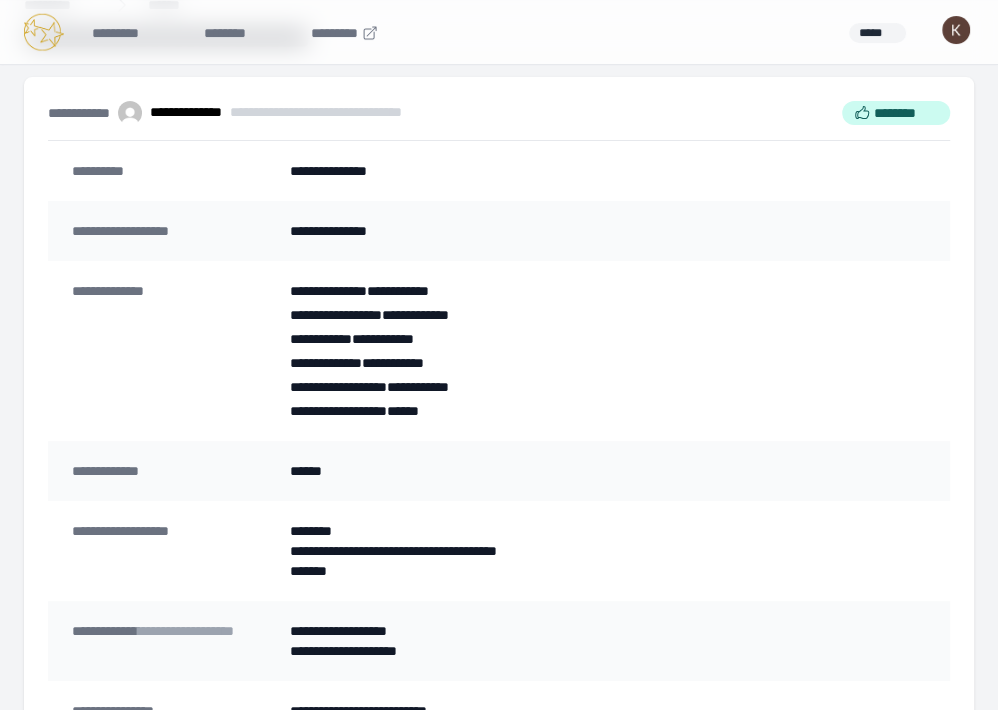 scroll, scrollTop: 112, scrollLeft: 0, axis: vertical 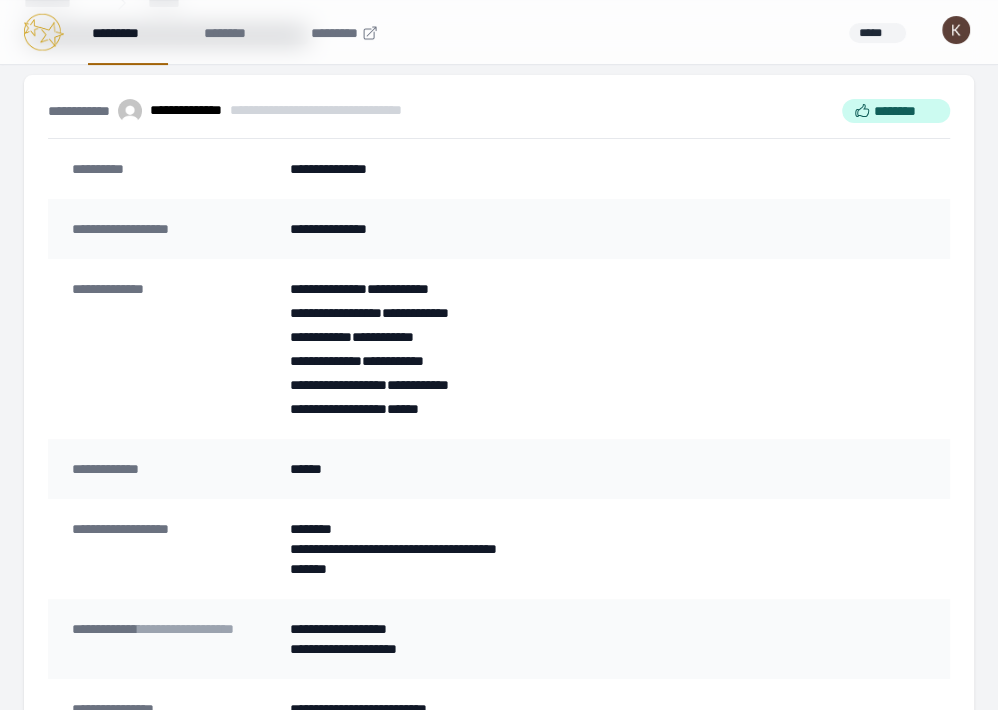 click on "*********" at bounding box center [128, 32] 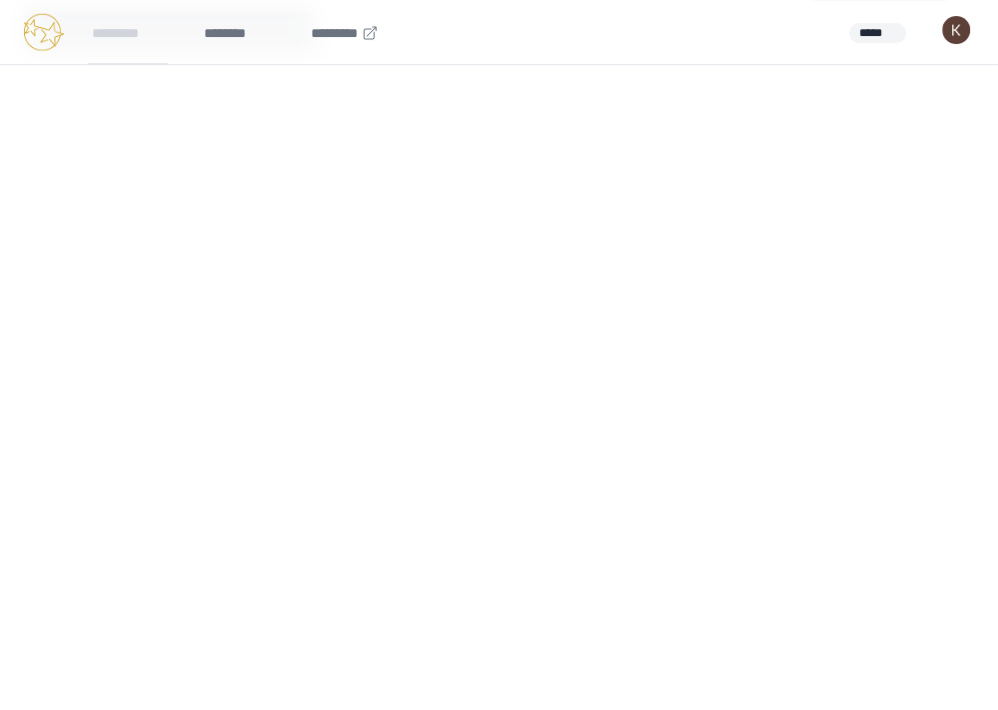 scroll, scrollTop: 3633, scrollLeft: 0, axis: vertical 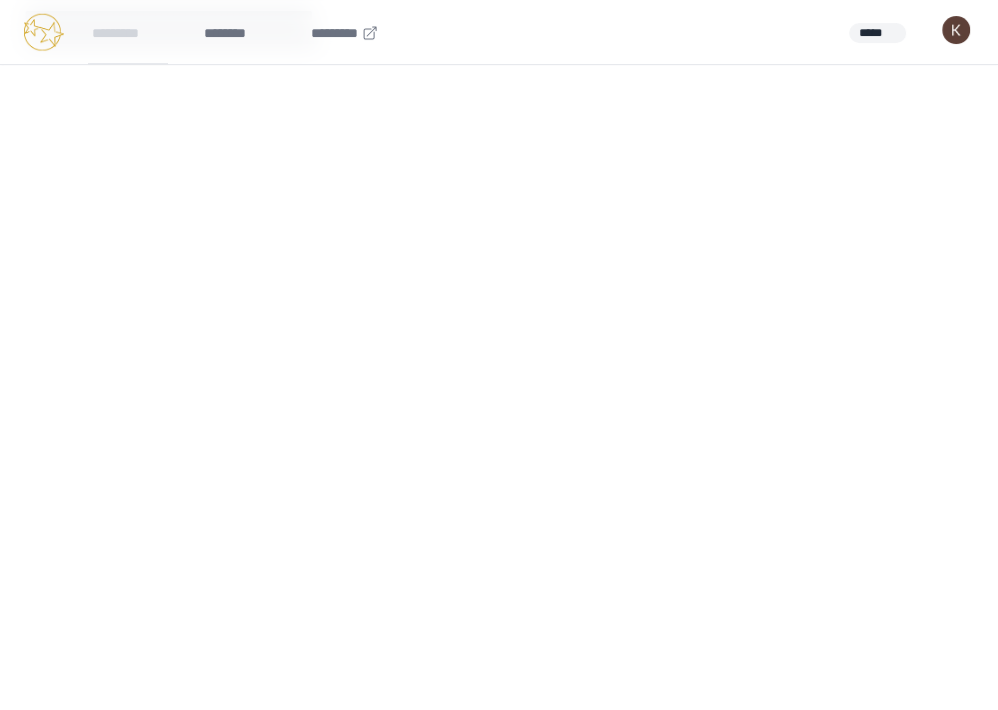 click on "[FIRST] [LAST] [EMAIL]" at bounding box center [119, -310] 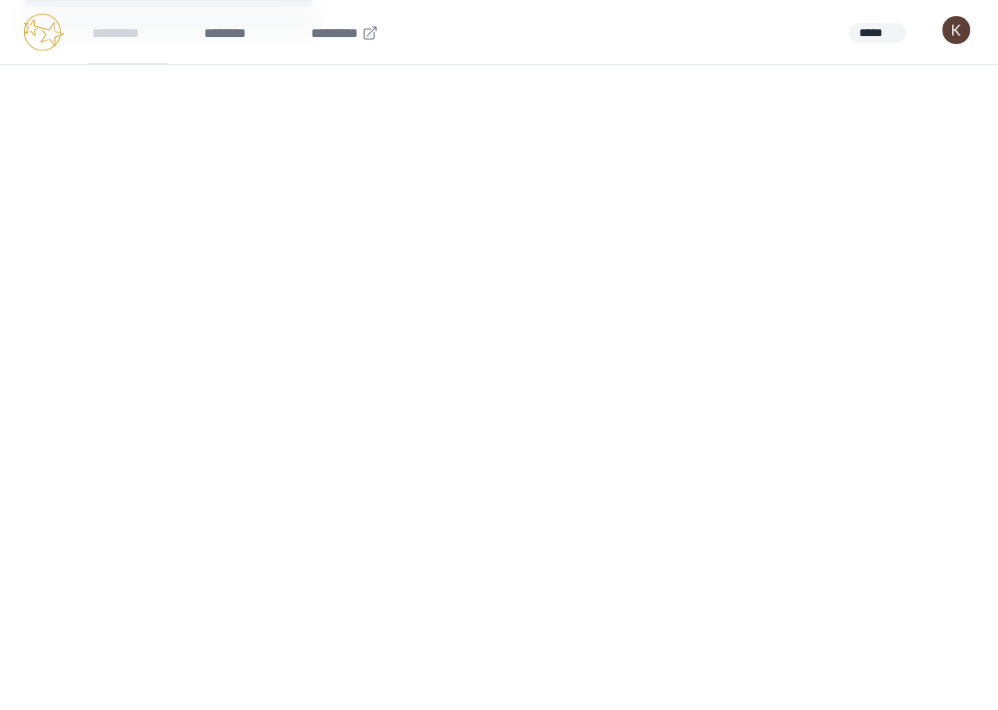 scroll, scrollTop: 3648, scrollLeft: 0, axis: vertical 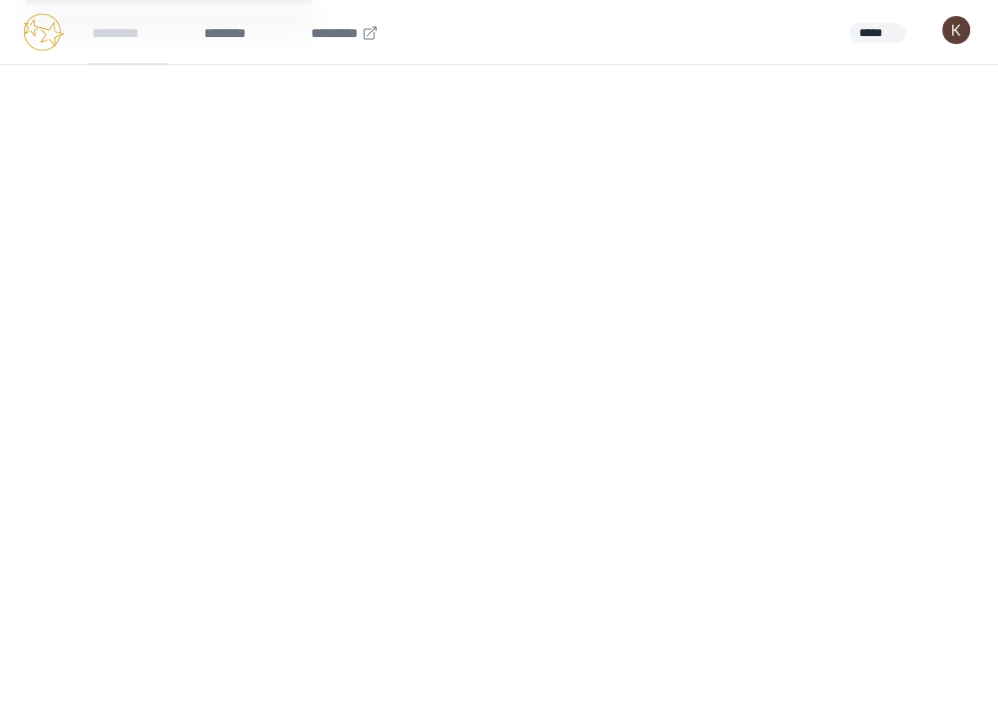 click on "[FIRST] [LAST] [EMAIL]" at bounding box center [104, -324] 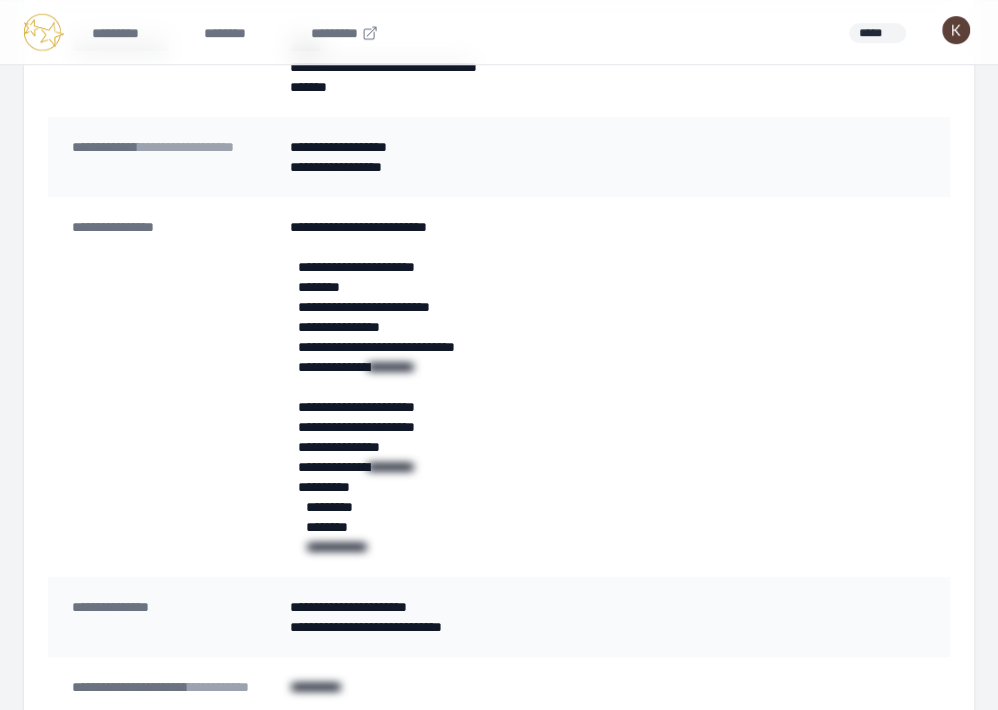 scroll, scrollTop: 593, scrollLeft: 0, axis: vertical 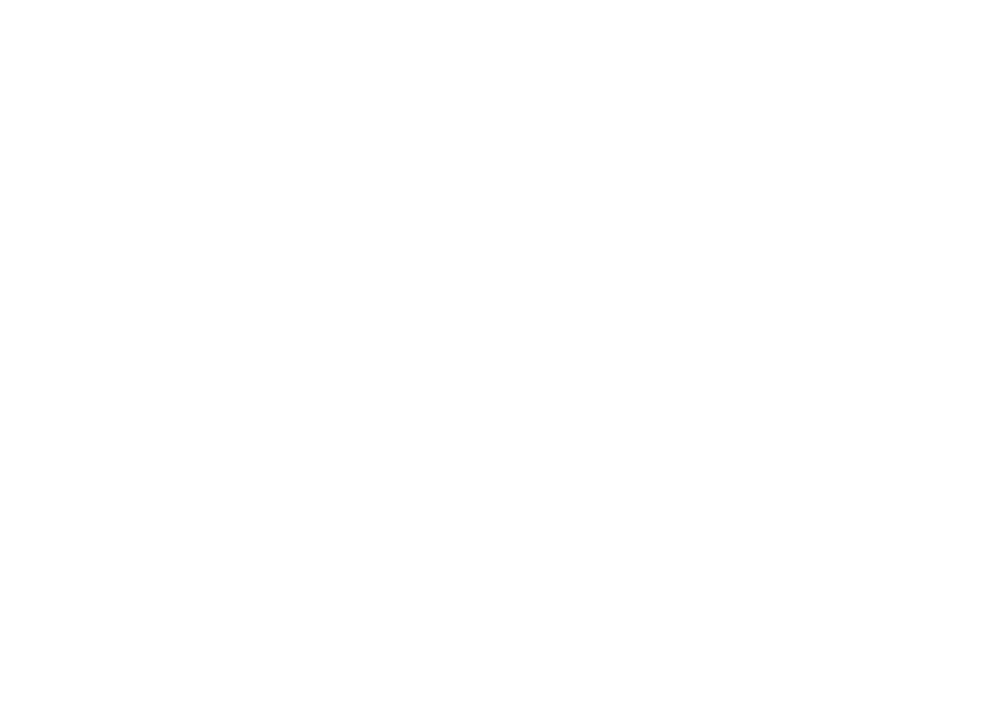 click on "[FIRST] [LAST] [EMAIL]" at bounding box center (81, -298) 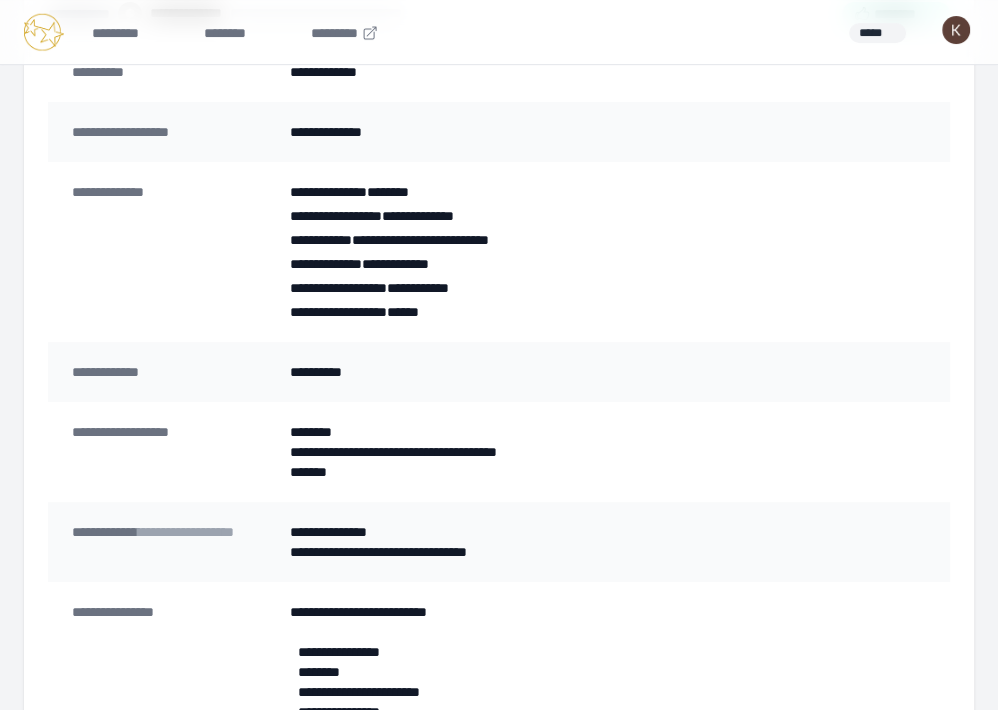 scroll, scrollTop: 222, scrollLeft: 0, axis: vertical 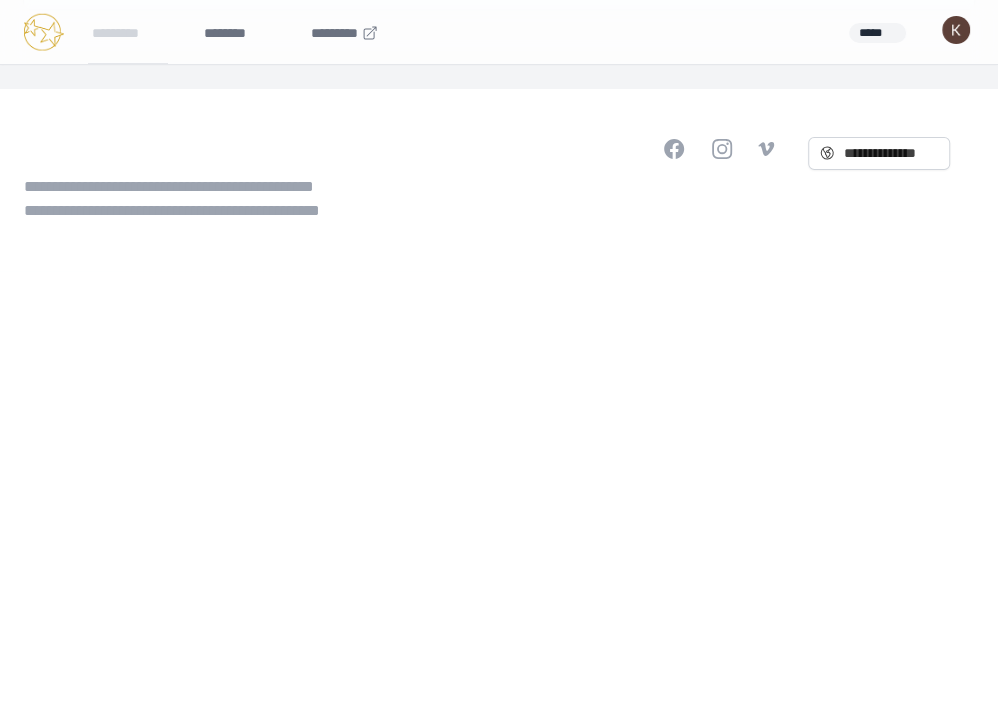 click on "[FIRST] [LAST] [EMAIL]" at bounding box center (81, -197) 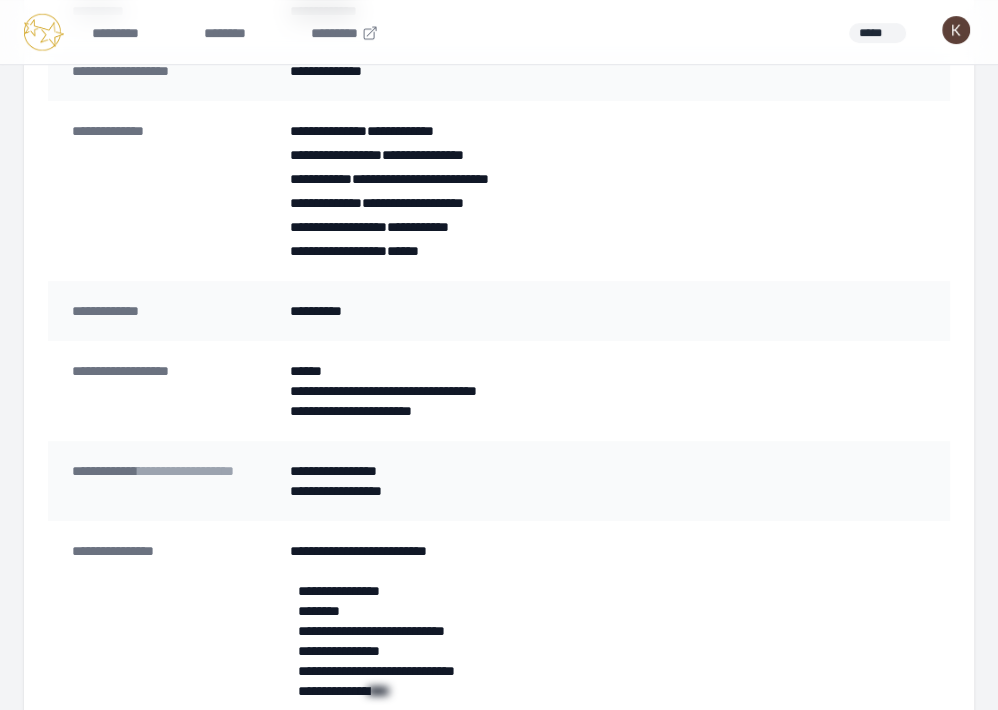 scroll, scrollTop: 278, scrollLeft: 0, axis: vertical 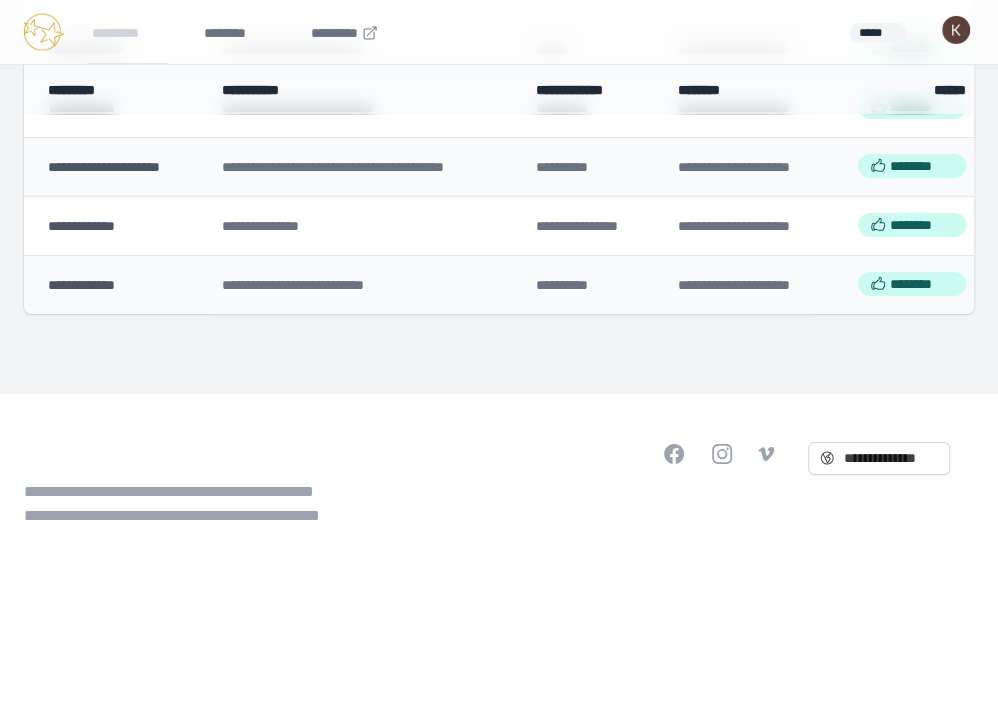 click on "[FIRST] [LAST] [EMAIL]" at bounding box center (86, -305) 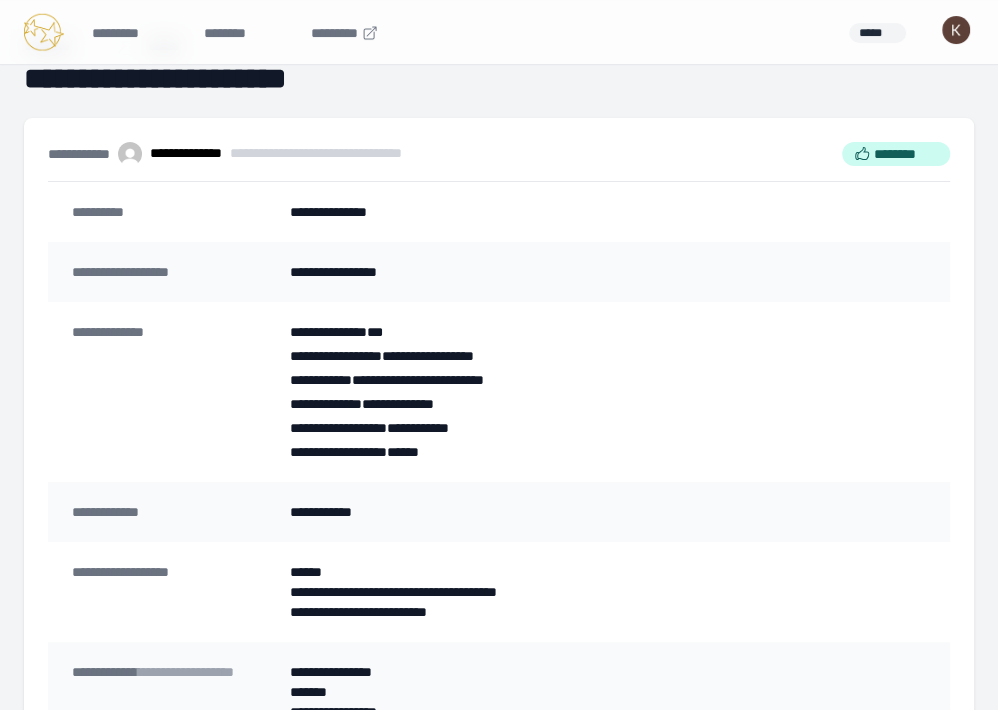 scroll, scrollTop: 0, scrollLeft: 0, axis: both 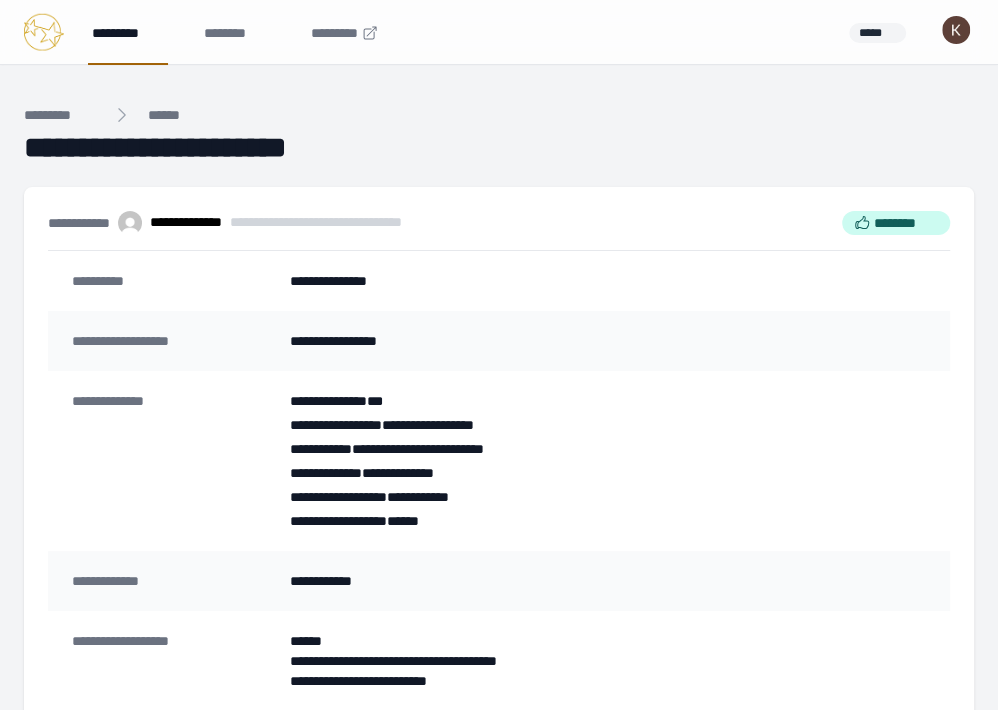 click on "*********" at bounding box center [128, 32] 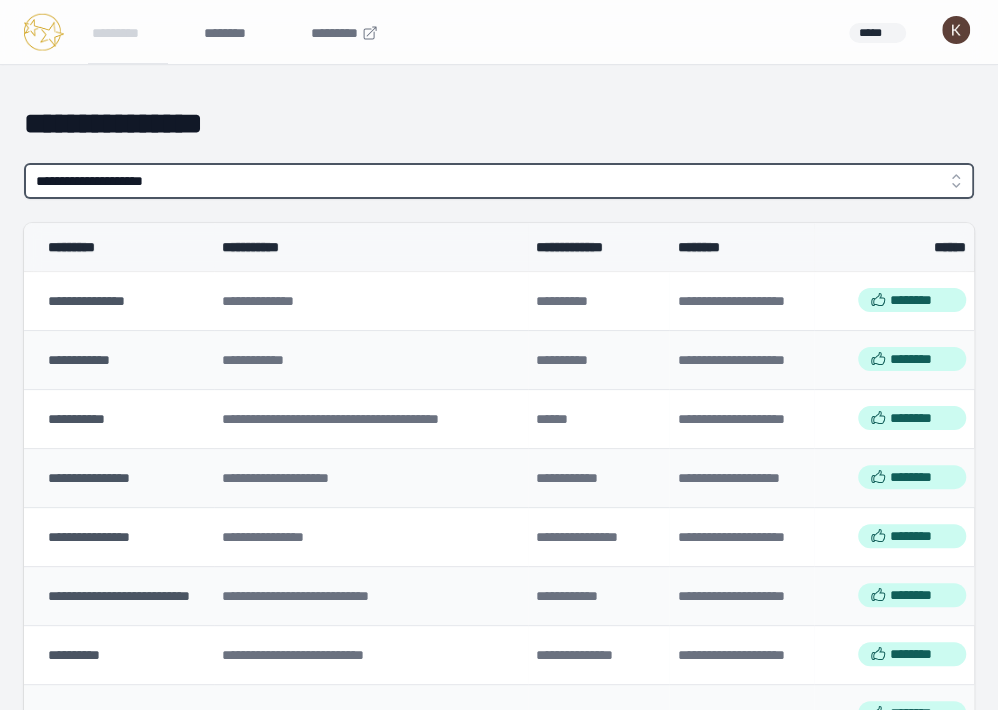 click on "**********" at bounding box center [499, 181] 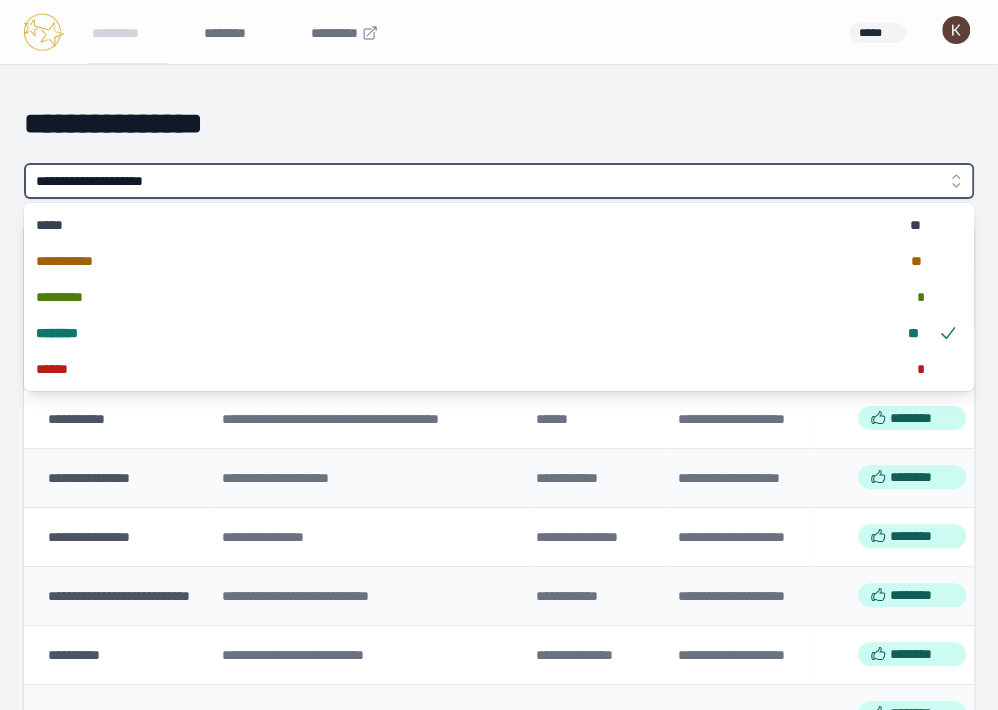 type on "**********" 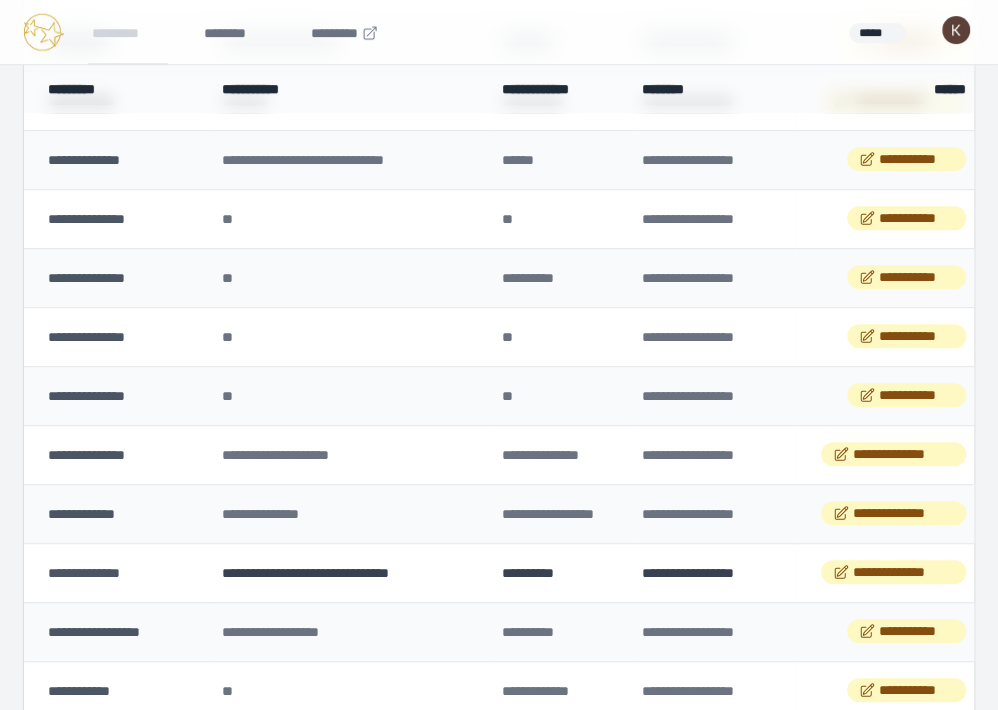 scroll, scrollTop: 307, scrollLeft: 0, axis: vertical 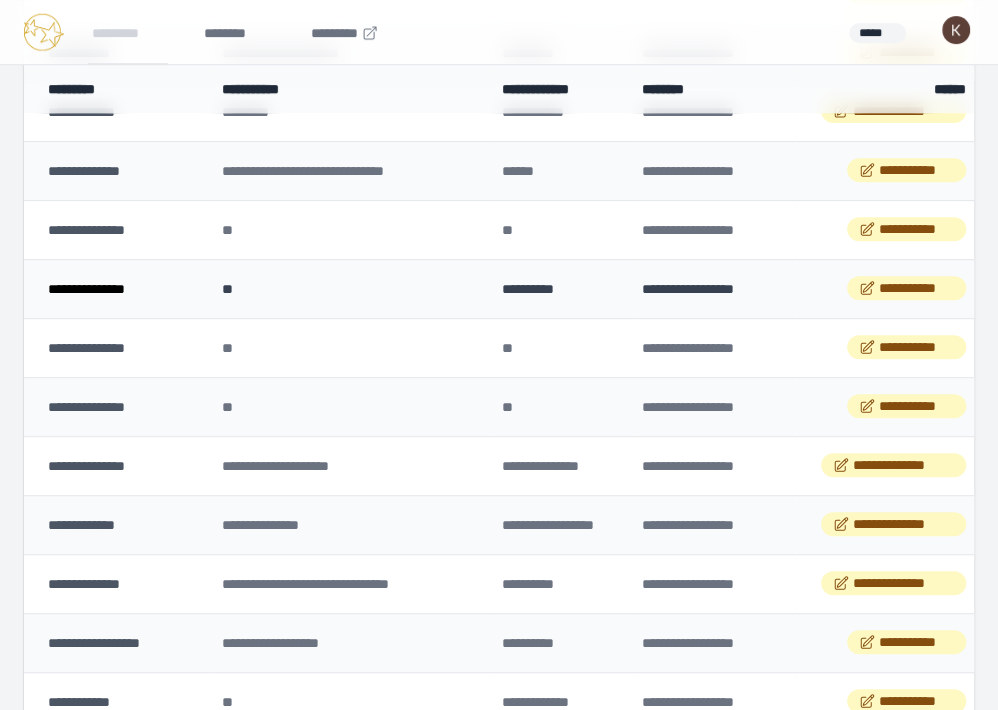 click on "[FIRST] [EMAIL]" at bounding box center [86, 289] 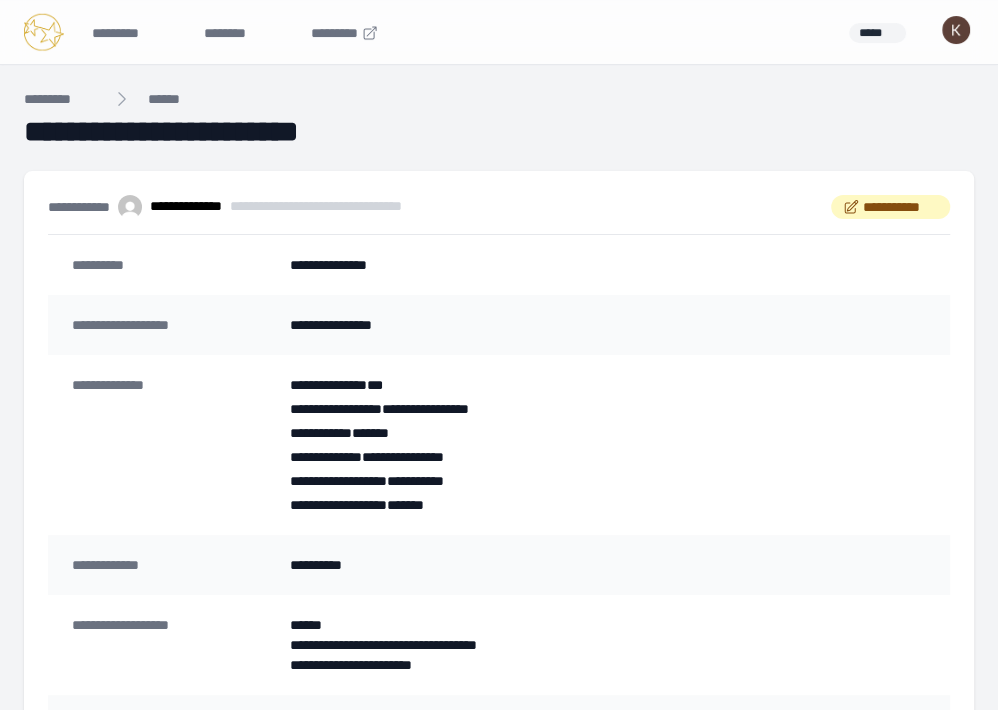 scroll, scrollTop: 0, scrollLeft: 0, axis: both 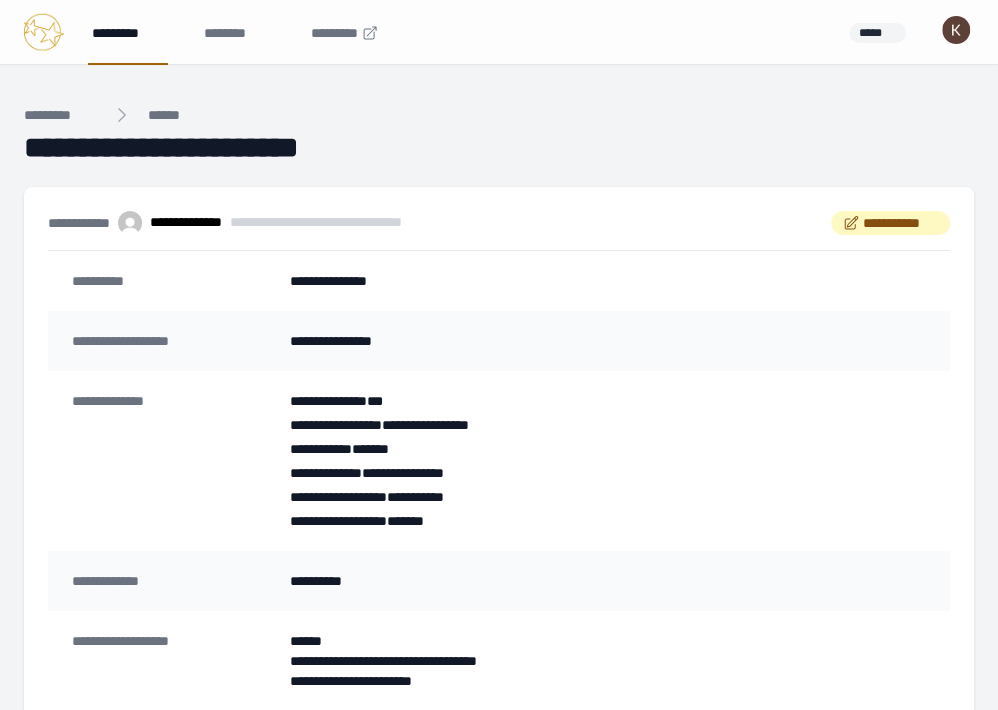 click on "*********" at bounding box center [128, 32] 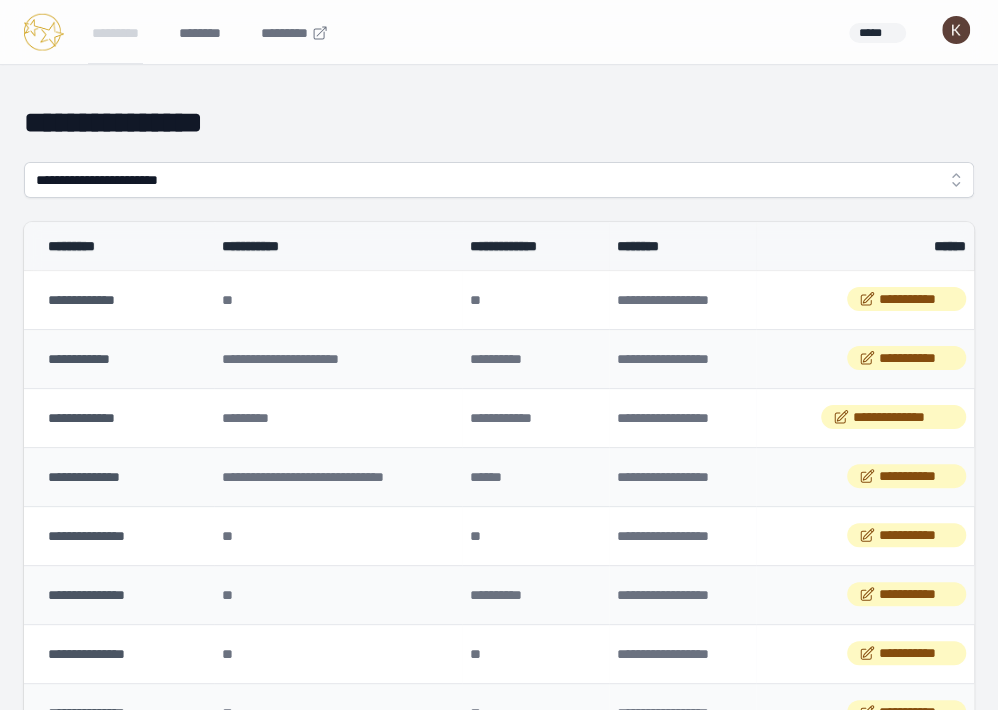 scroll, scrollTop: 0, scrollLeft: 0, axis: both 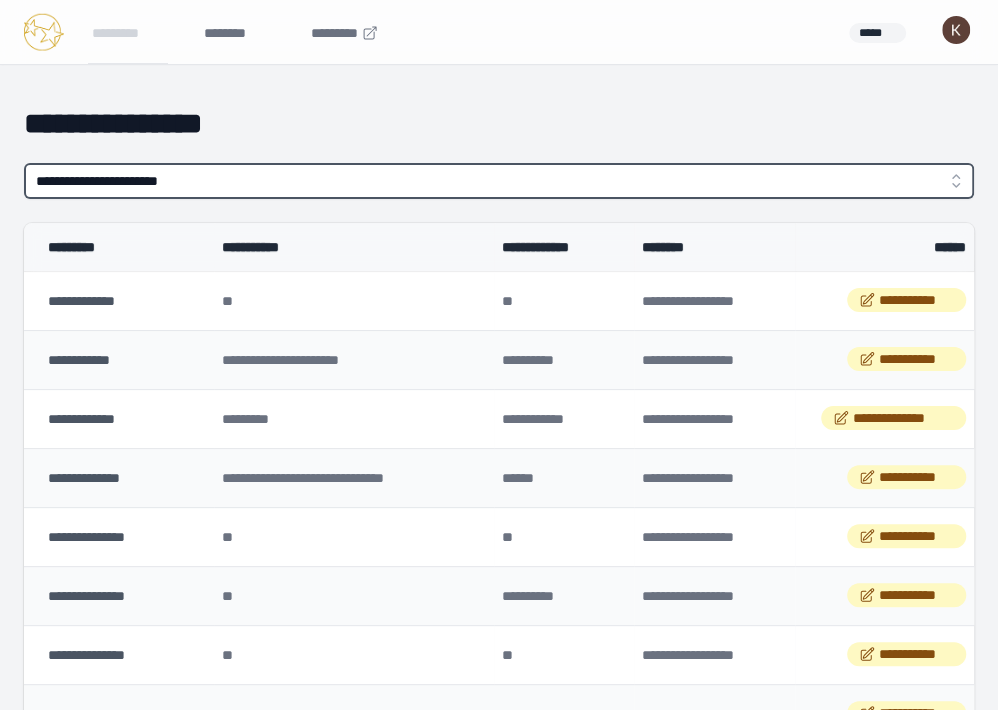 click on "**********" at bounding box center (499, 181) 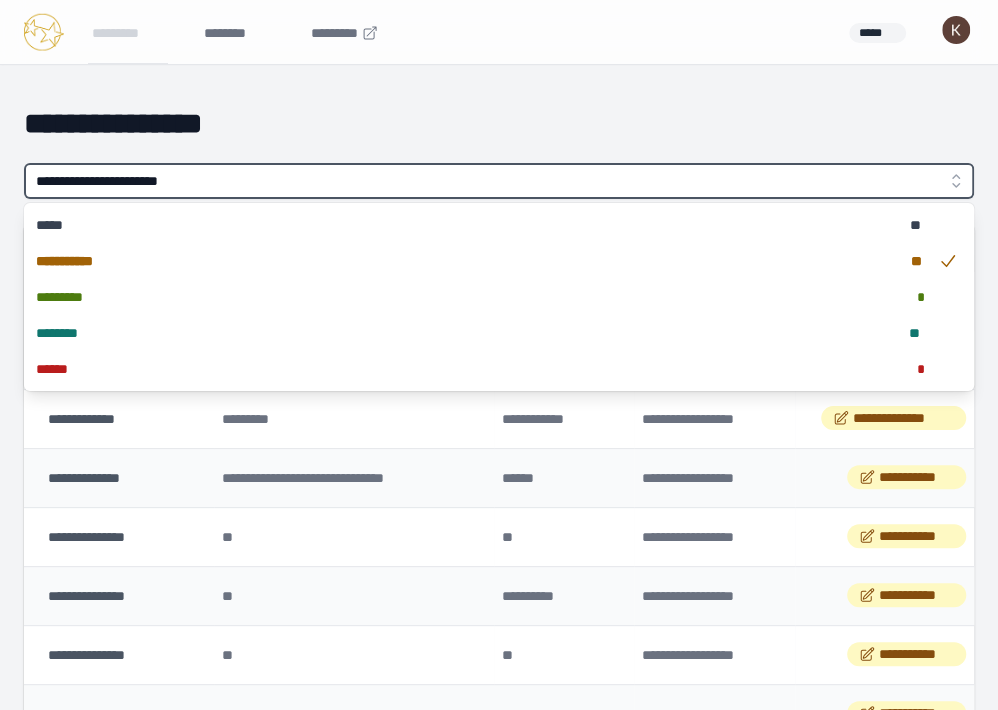 type on "**********" 